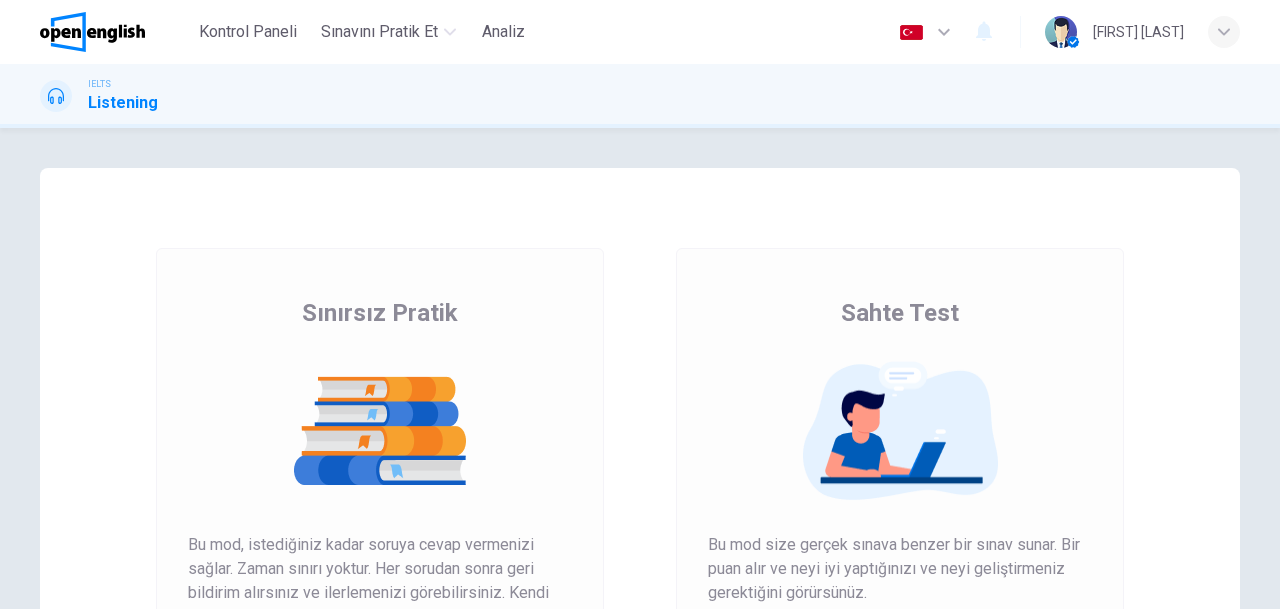 scroll, scrollTop: 0, scrollLeft: 0, axis: both 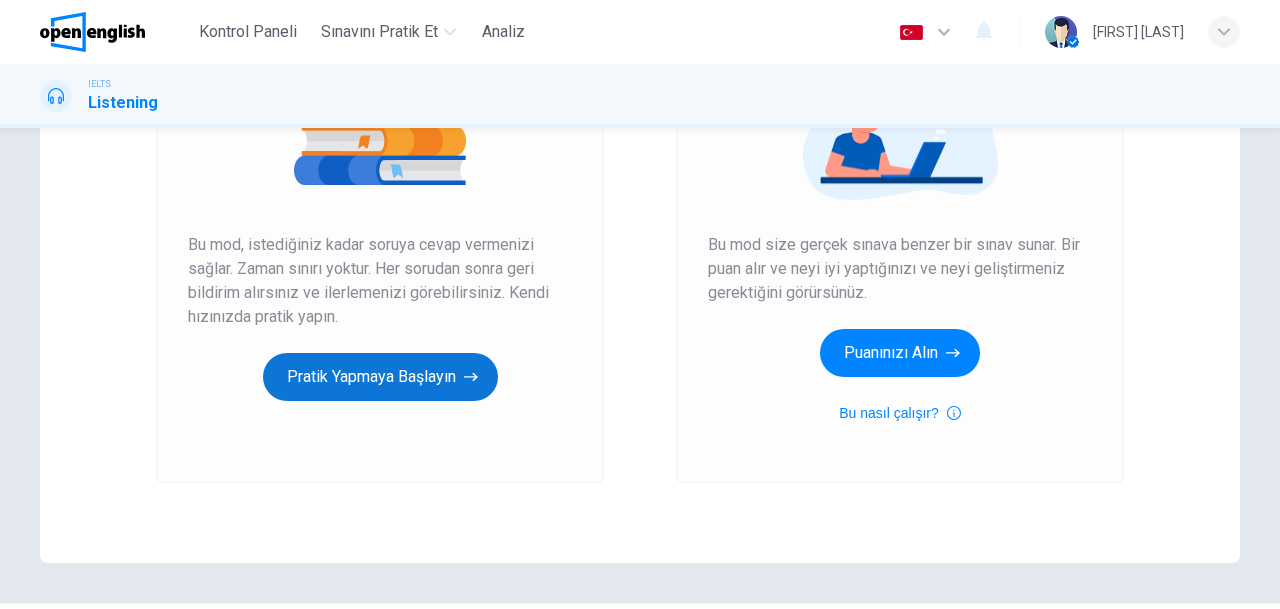 click on "Pratik Yapmaya Başlayın" at bounding box center [380, 377] 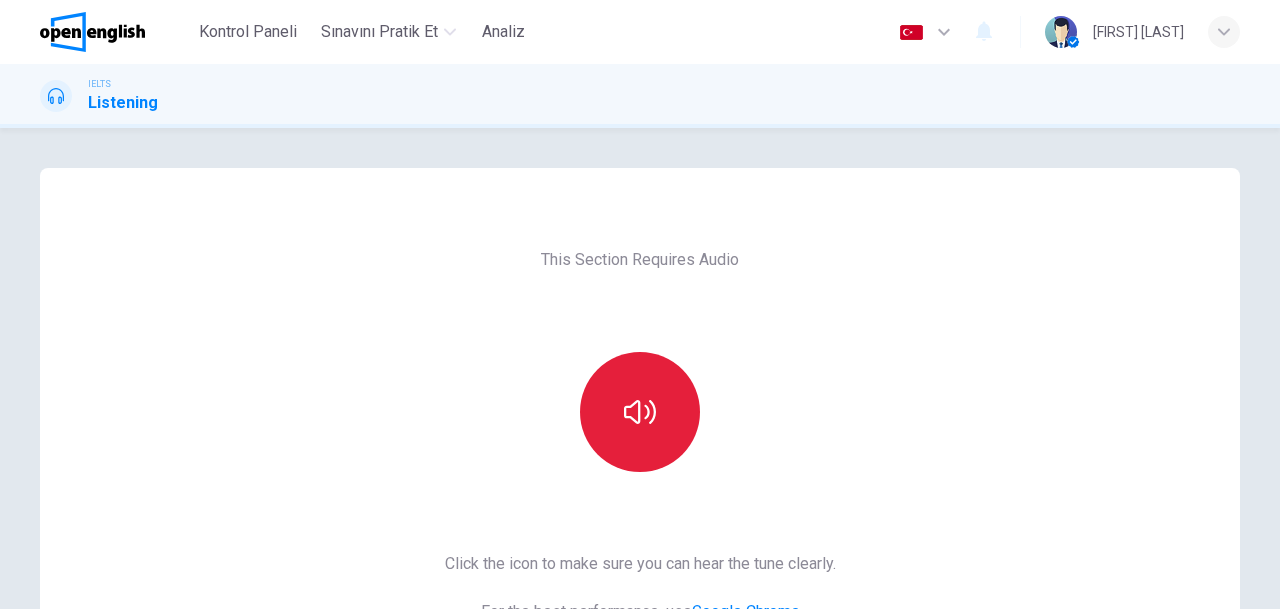 scroll, scrollTop: 100, scrollLeft: 0, axis: vertical 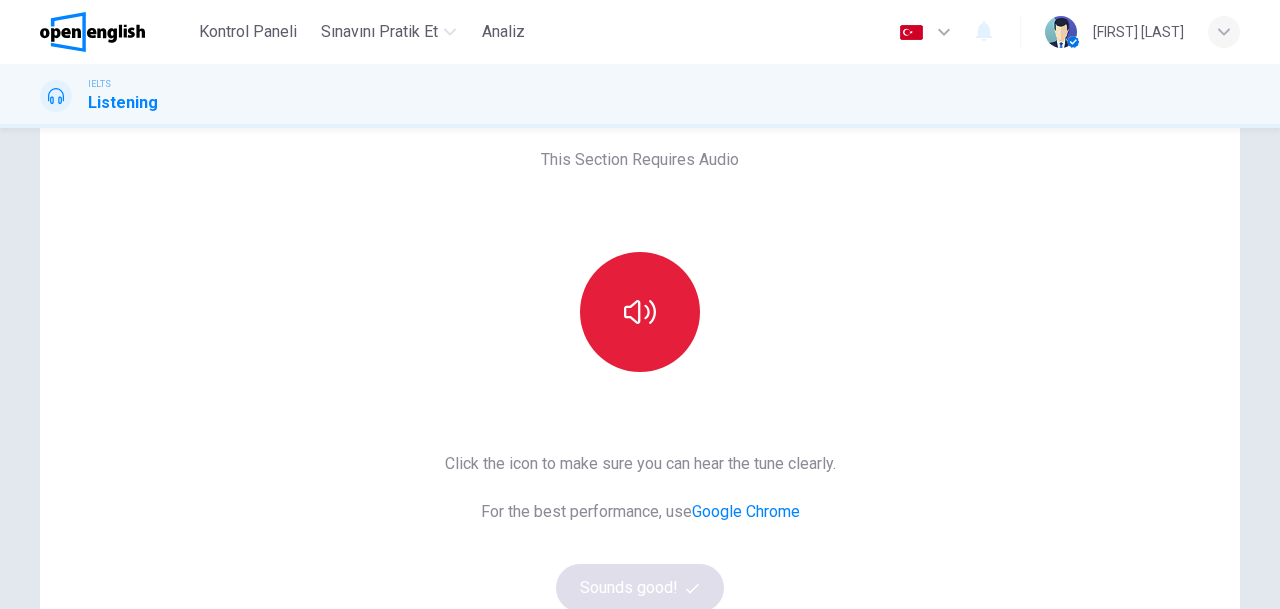 click at bounding box center (640, 312) 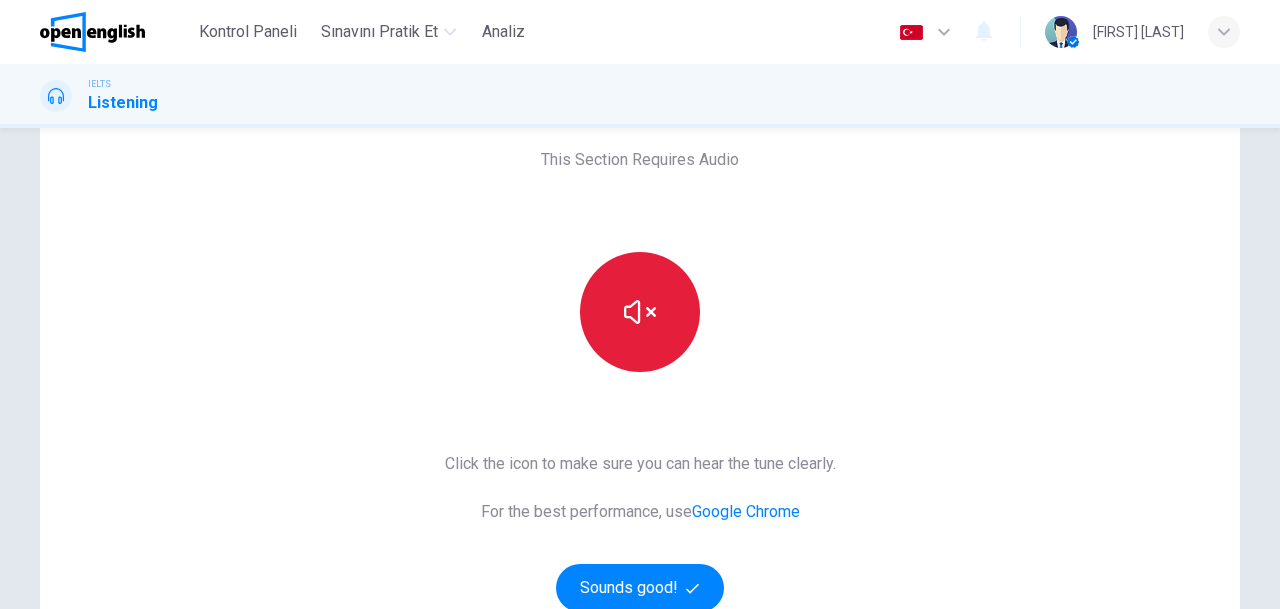 type 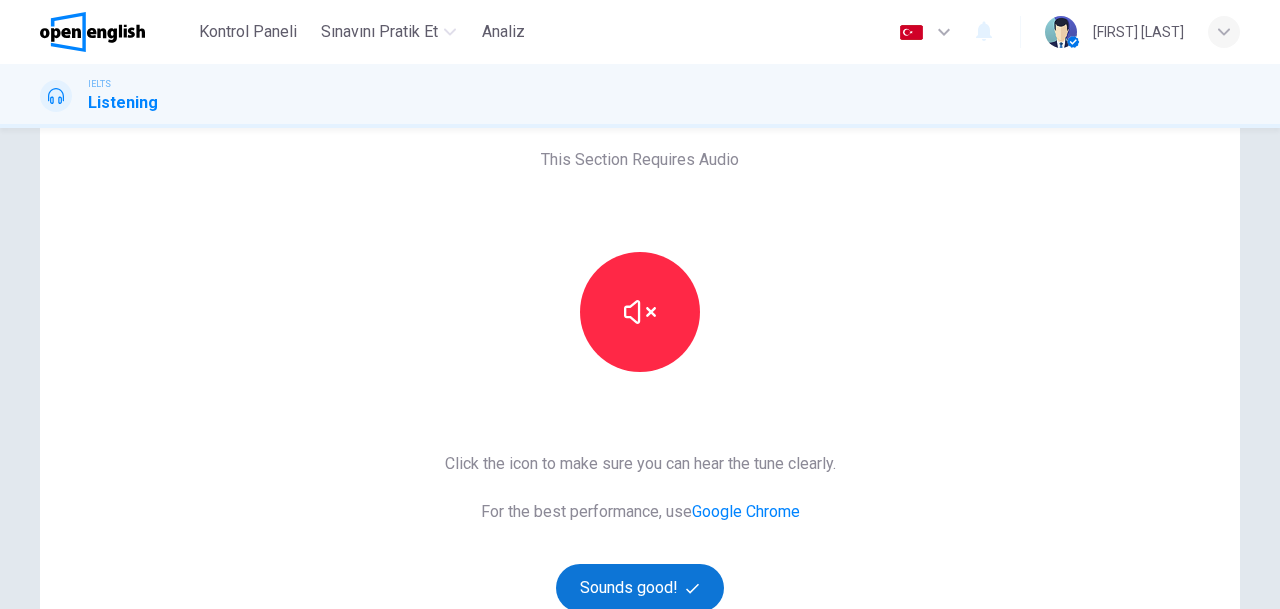 click on "Sounds good!" at bounding box center [640, 588] 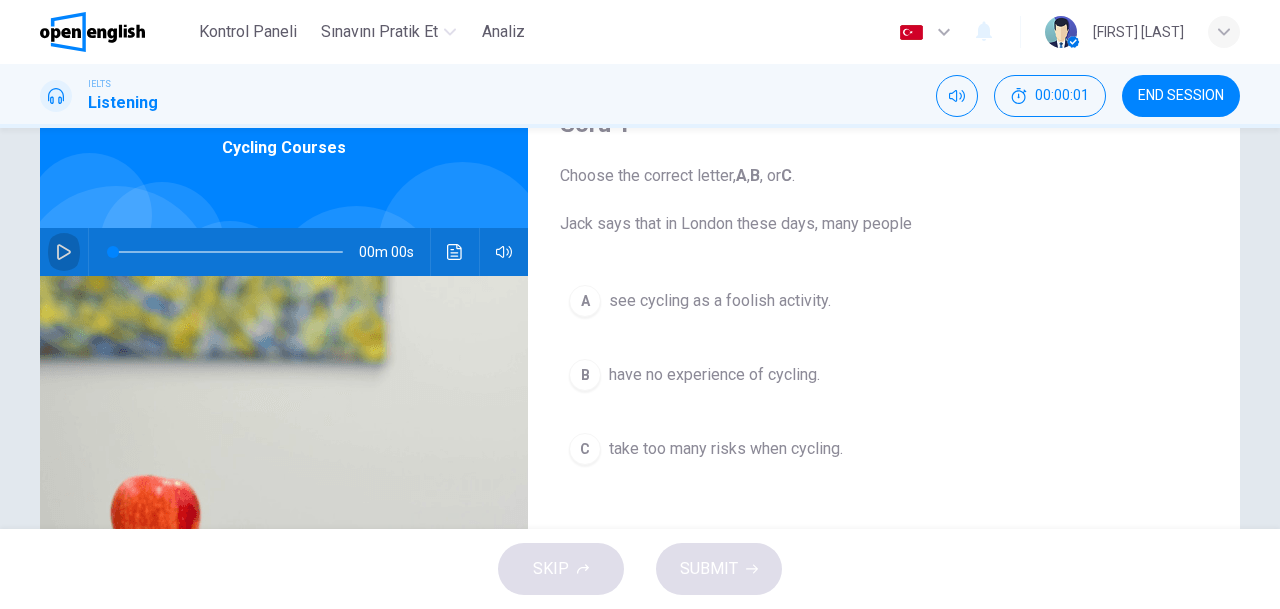 click at bounding box center (64, 252) 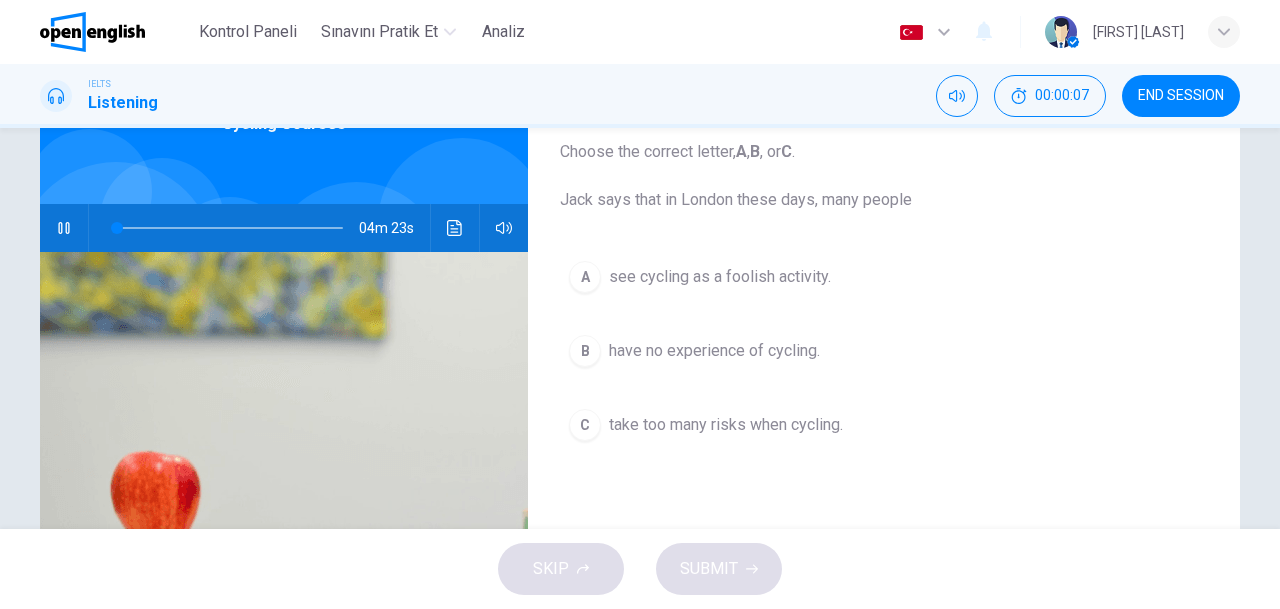 scroll, scrollTop: 100, scrollLeft: 0, axis: vertical 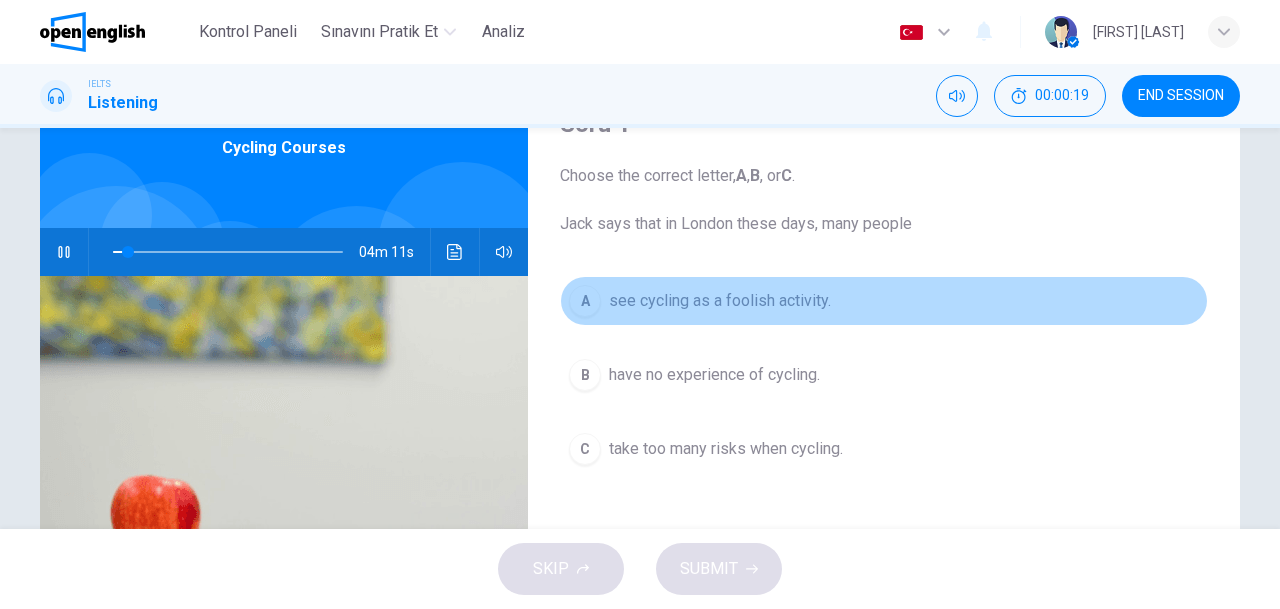 click on "see cycling as a foolish activity." at bounding box center (720, 301) 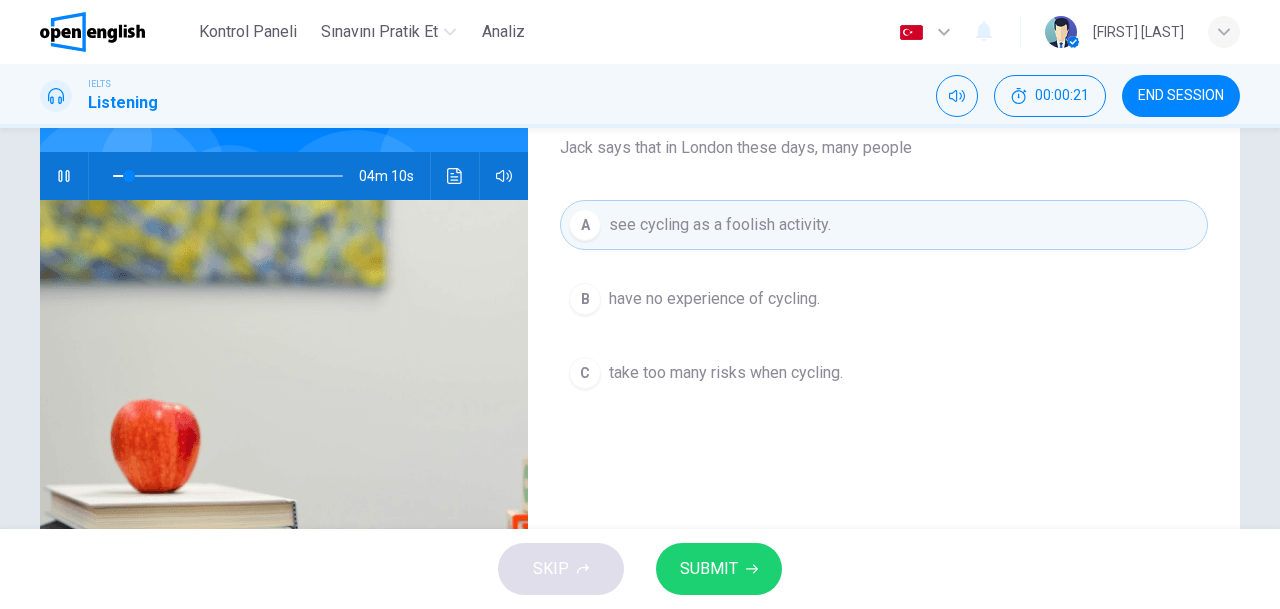 scroll, scrollTop: 200, scrollLeft: 0, axis: vertical 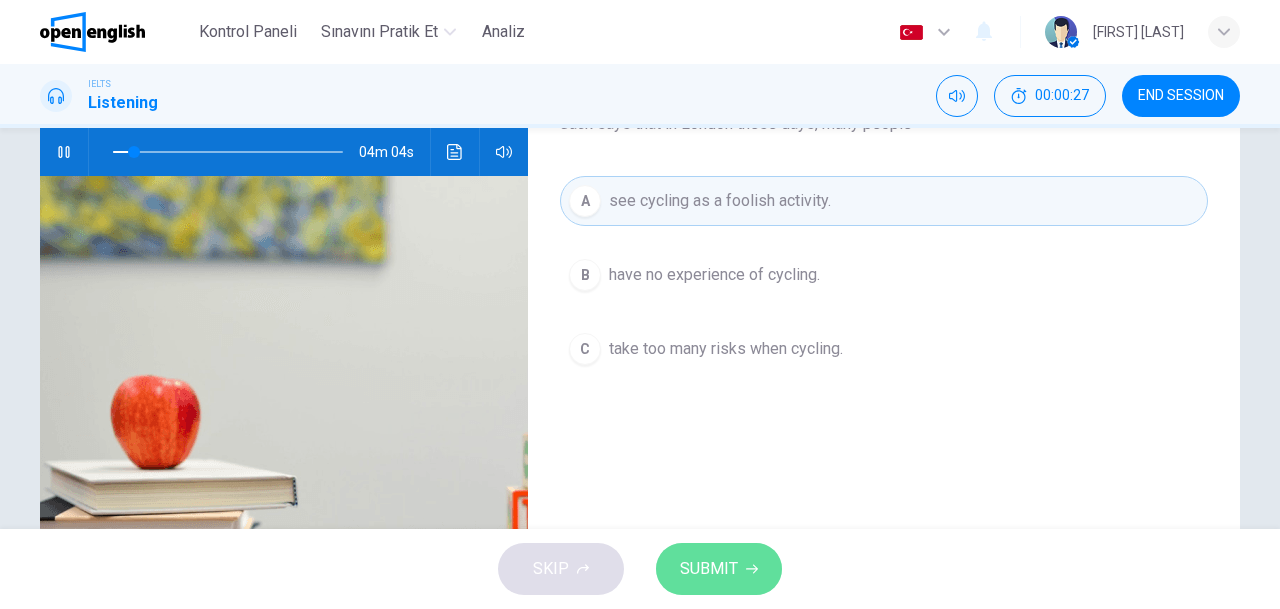 click on "SUBMIT" at bounding box center (709, 569) 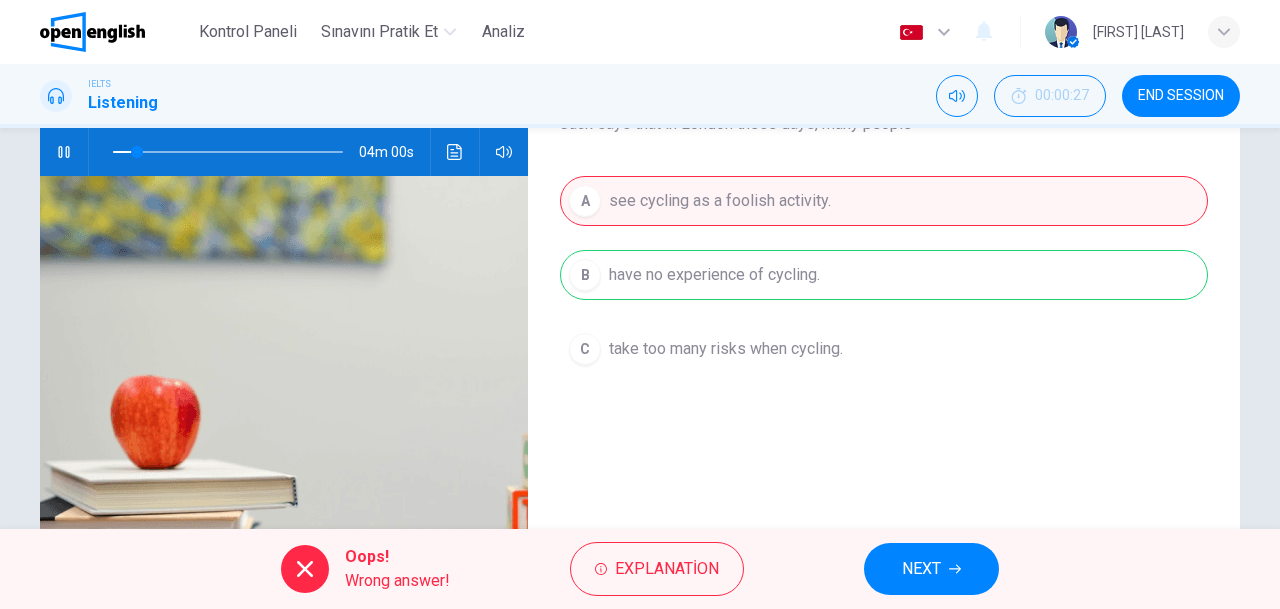 click on "NEXT" at bounding box center (921, 569) 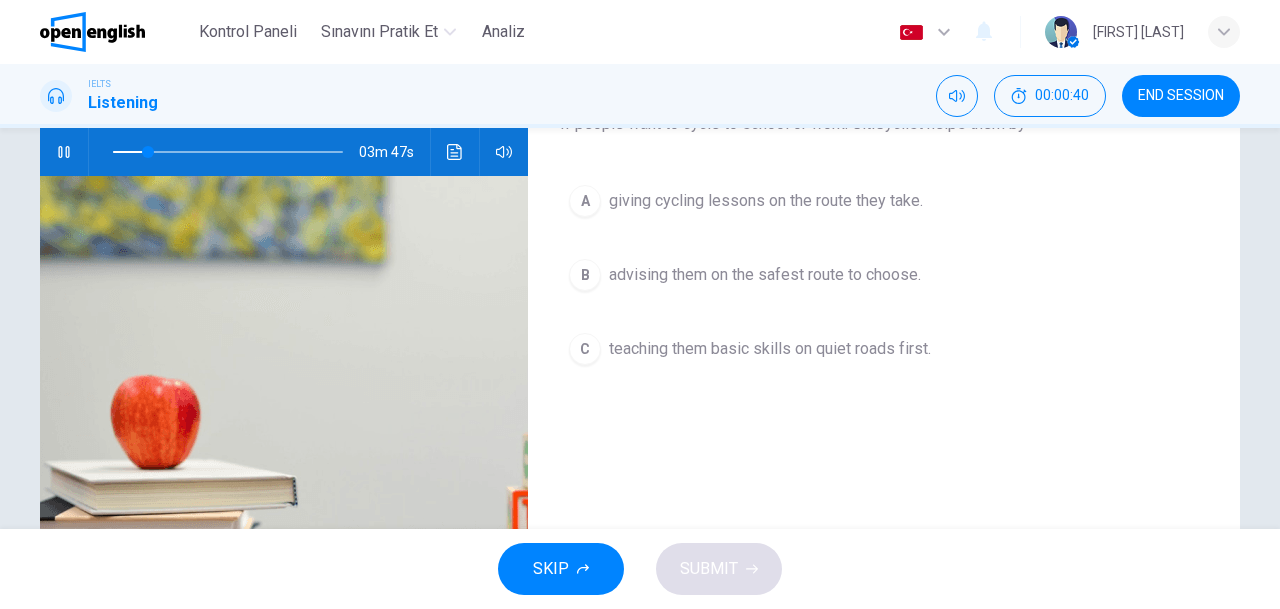 scroll, scrollTop: 100, scrollLeft: 0, axis: vertical 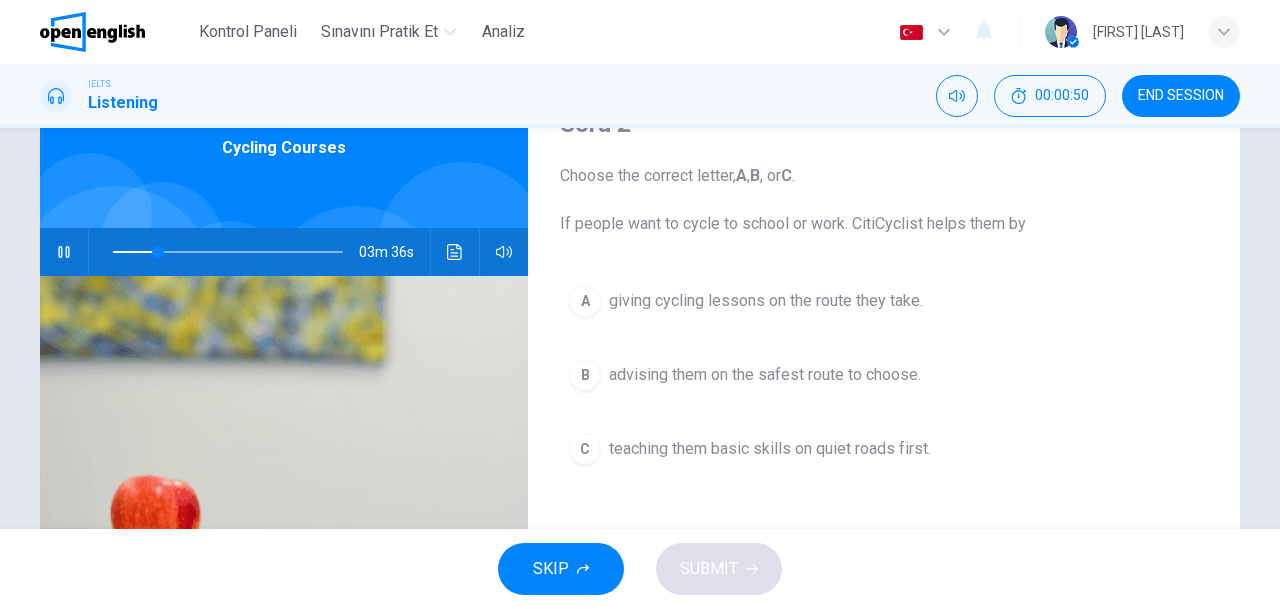 click on "advising them on the safest route to choose." at bounding box center [766, 301] 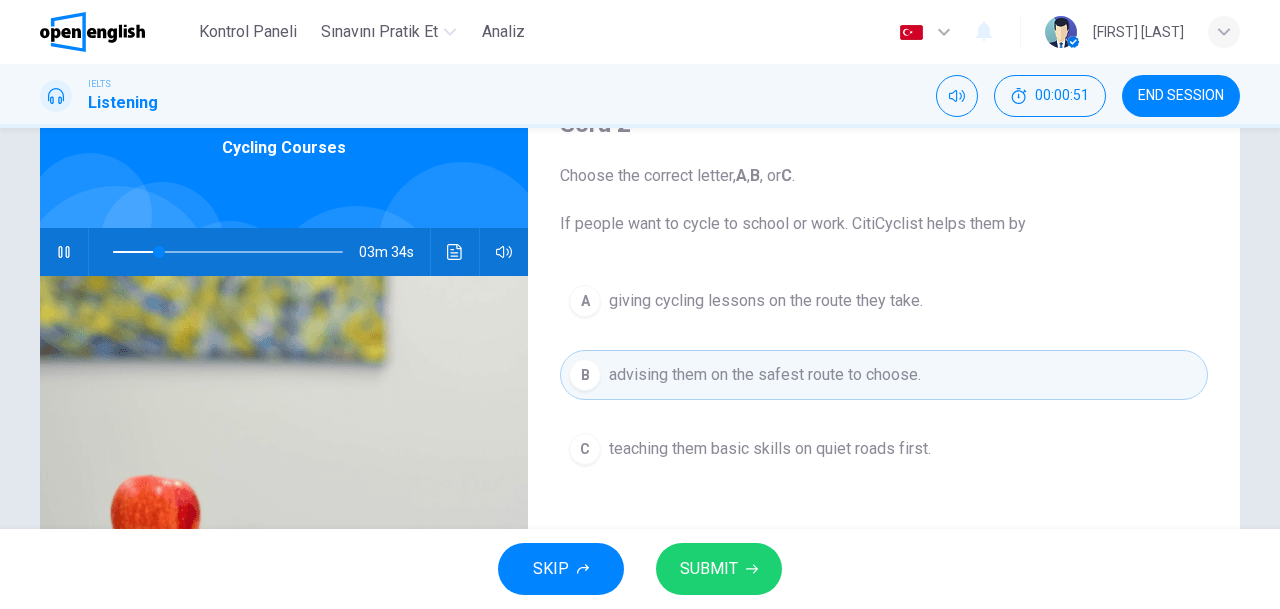 drag, startPoint x: 742, startPoint y: 575, endPoint x: 721, endPoint y: 553, distance: 30.413813 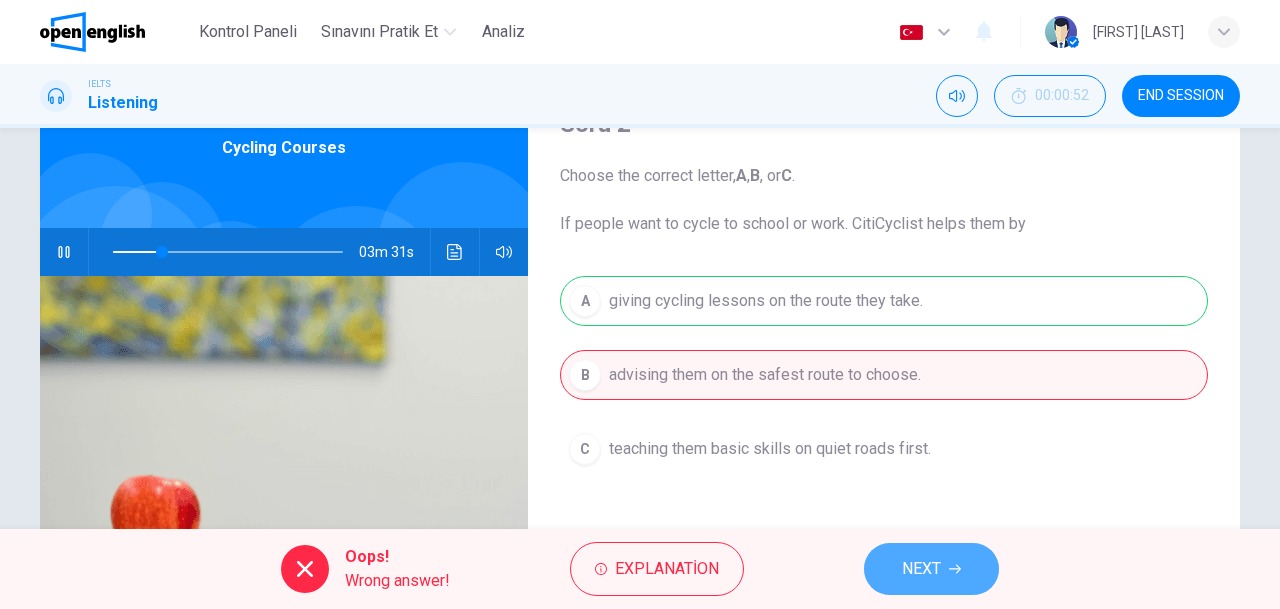 click on "NEXT" at bounding box center (931, 569) 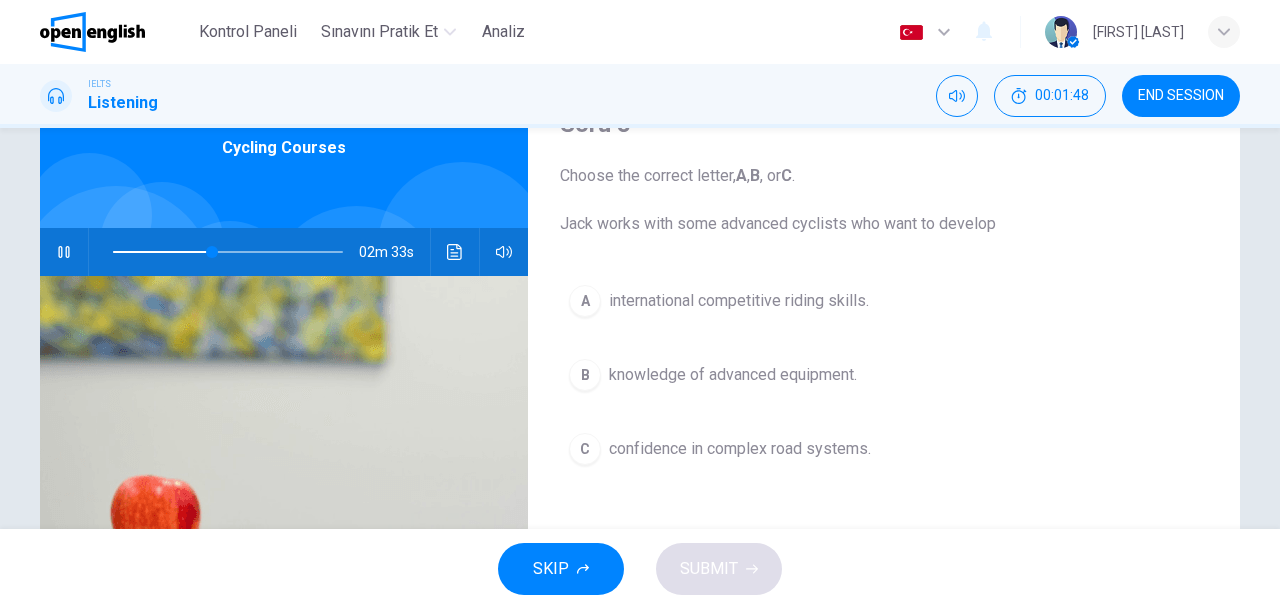 click on "A international competitive riding skills." at bounding box center (884, 301) 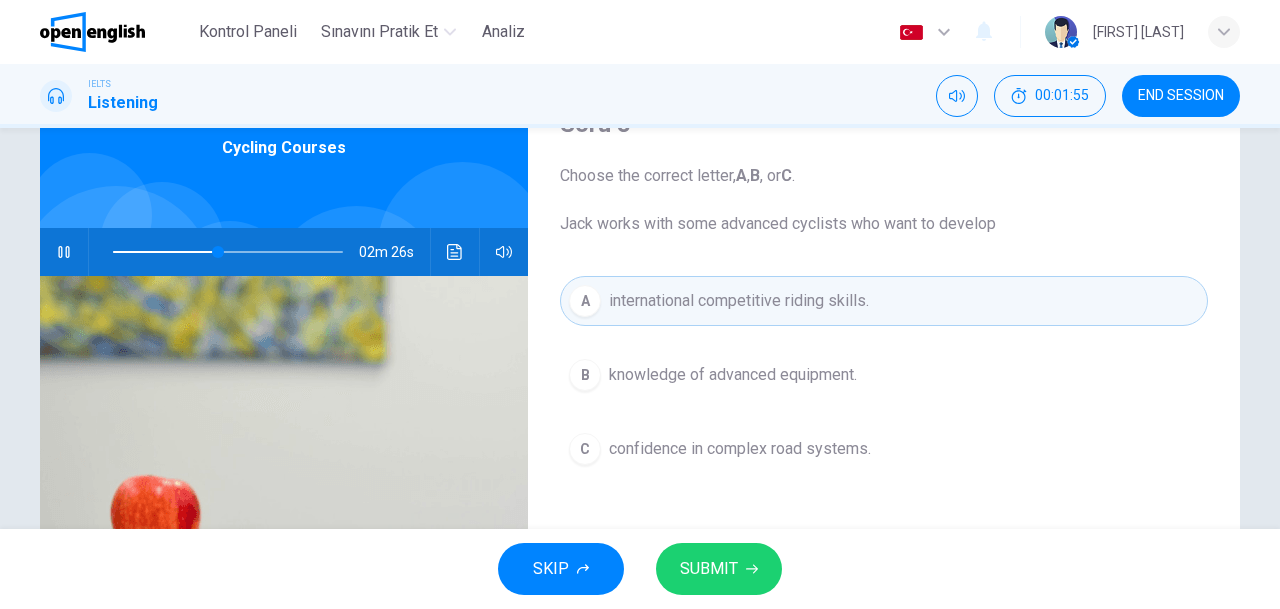 click on "B knowledge of advanced equipment." at bounding box center [884, 375] 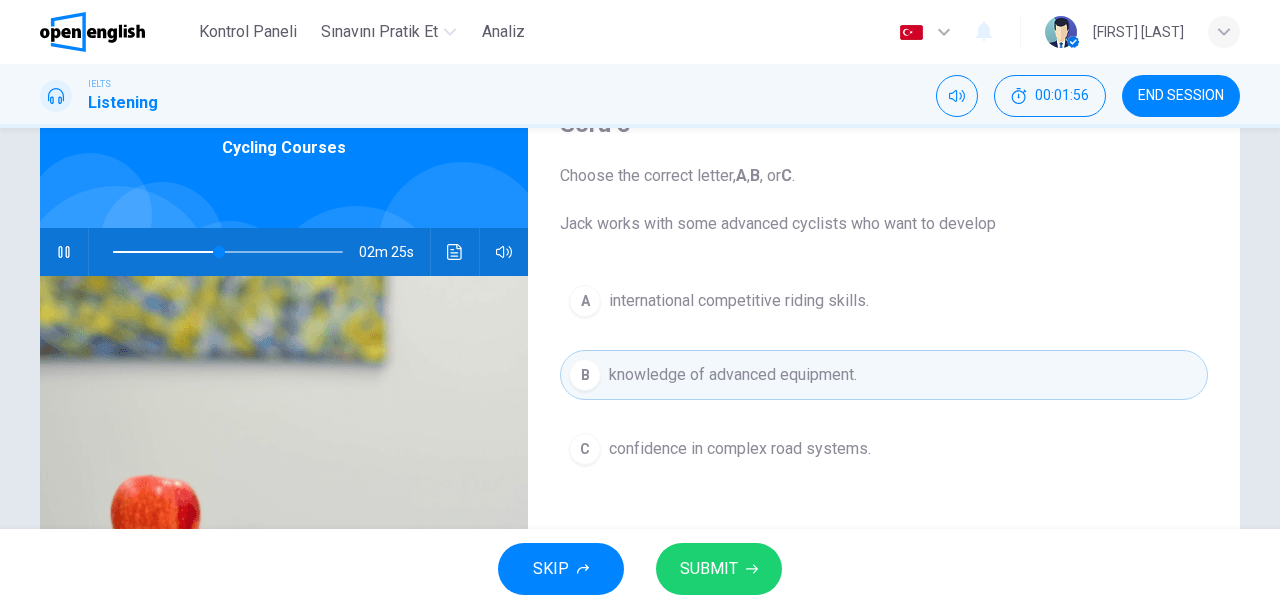click on "SUBMIT" at bounding box center [709, 569] 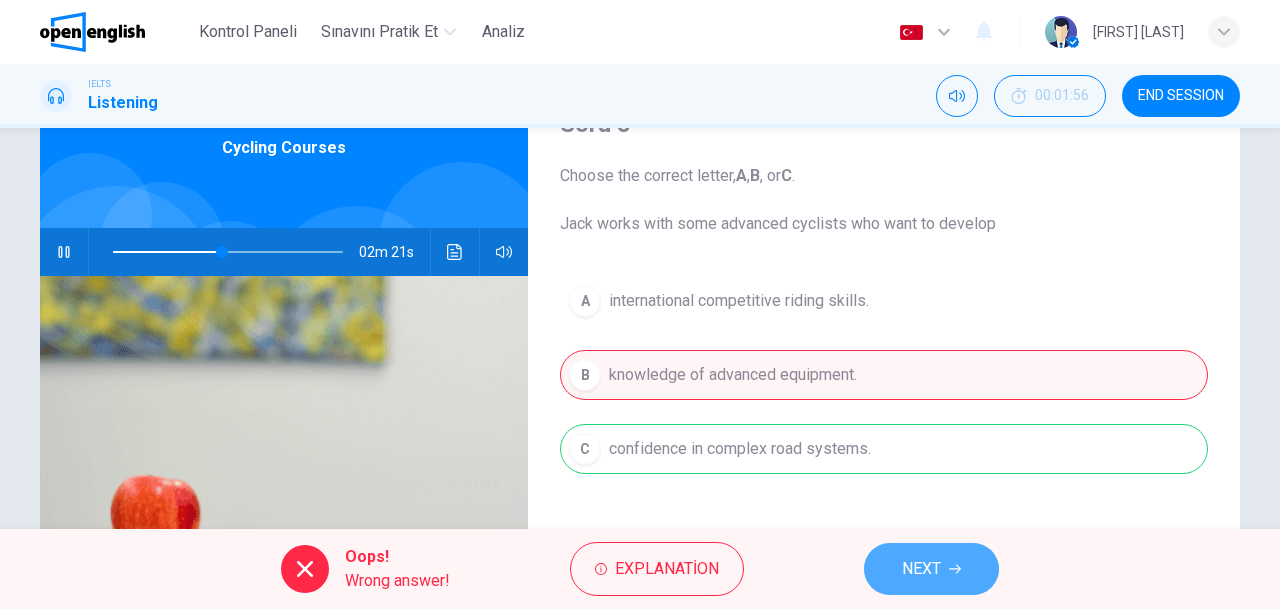 click on "NEXT" at bounding box center (921, 569) 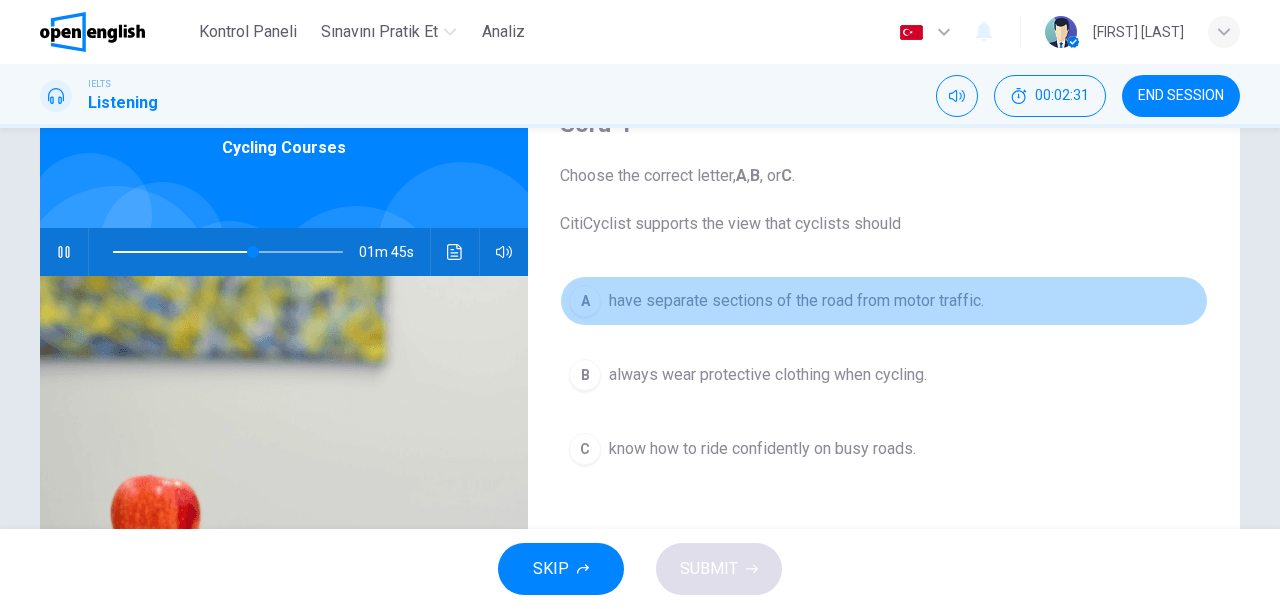 click on "A have separate sections of the road from motor traffic." at bounding box center [884, 301] 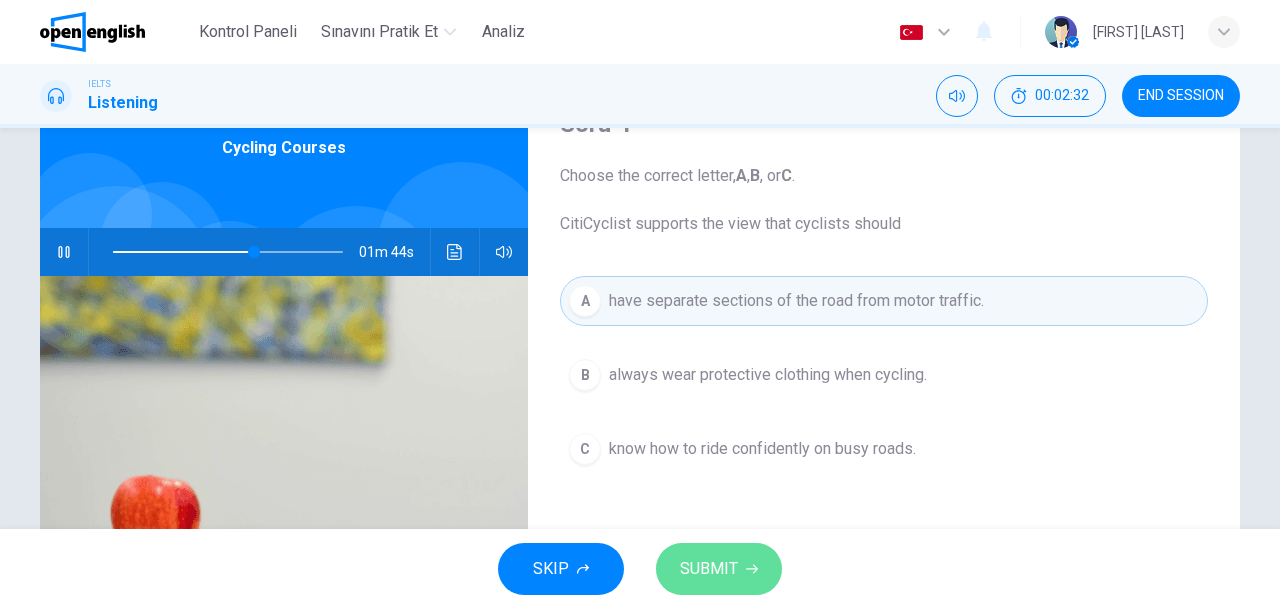 click on "SUBMIT" at bounding box center (719, 569) 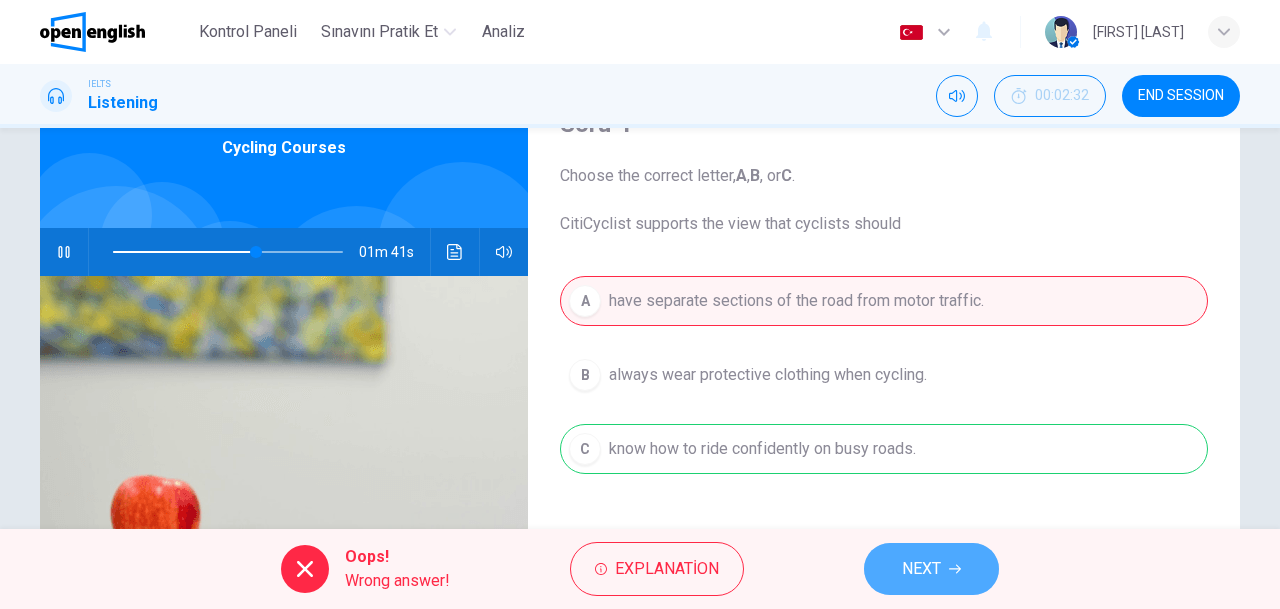 click on "NEXT" at bounding box center [921, 569] 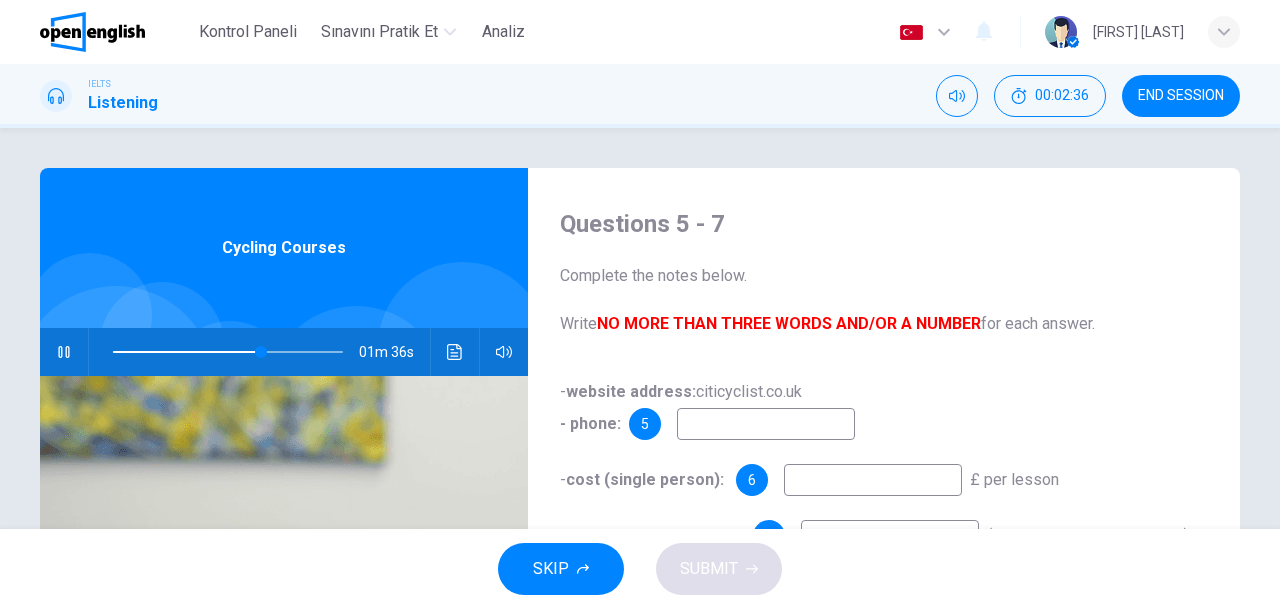 scroll, scrollTop: 100, scrollLeft: 0, axis: vertical 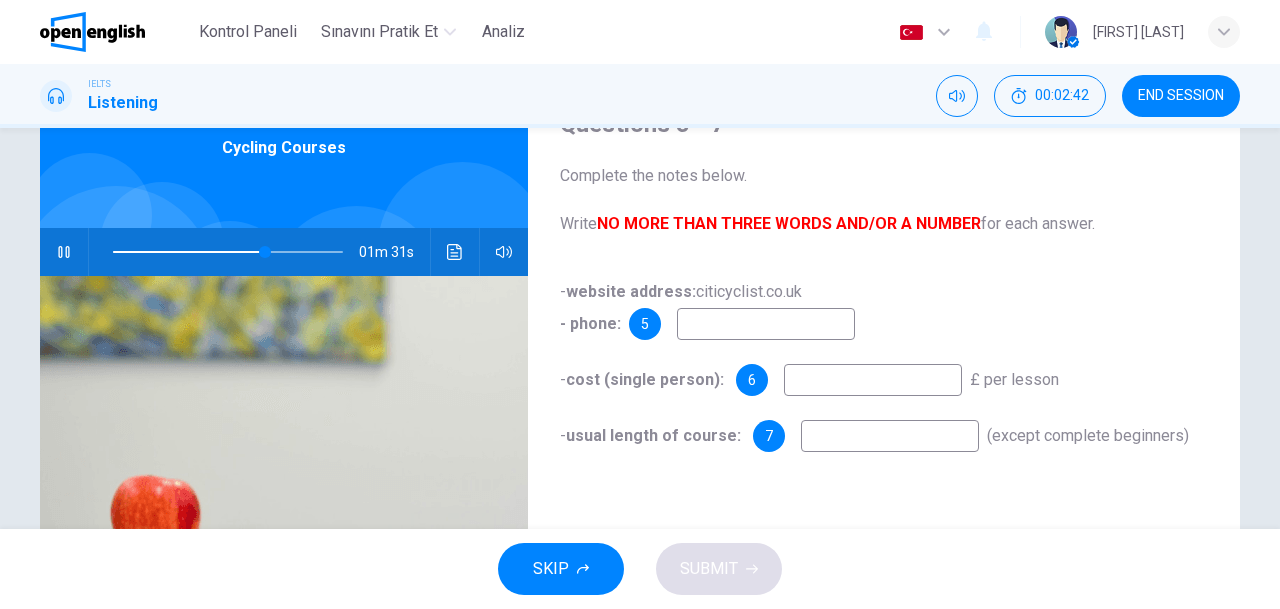click at bounding box center [766, 324] 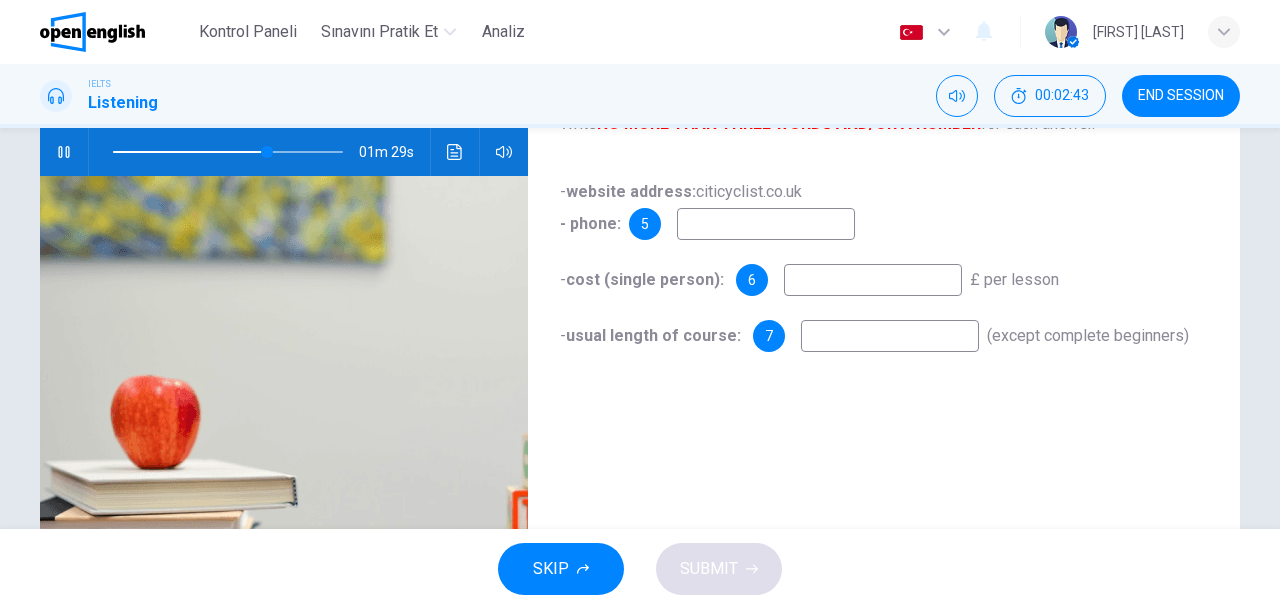 scroll, scrollTop: 100, scrollLeft: 0, axis: vertical 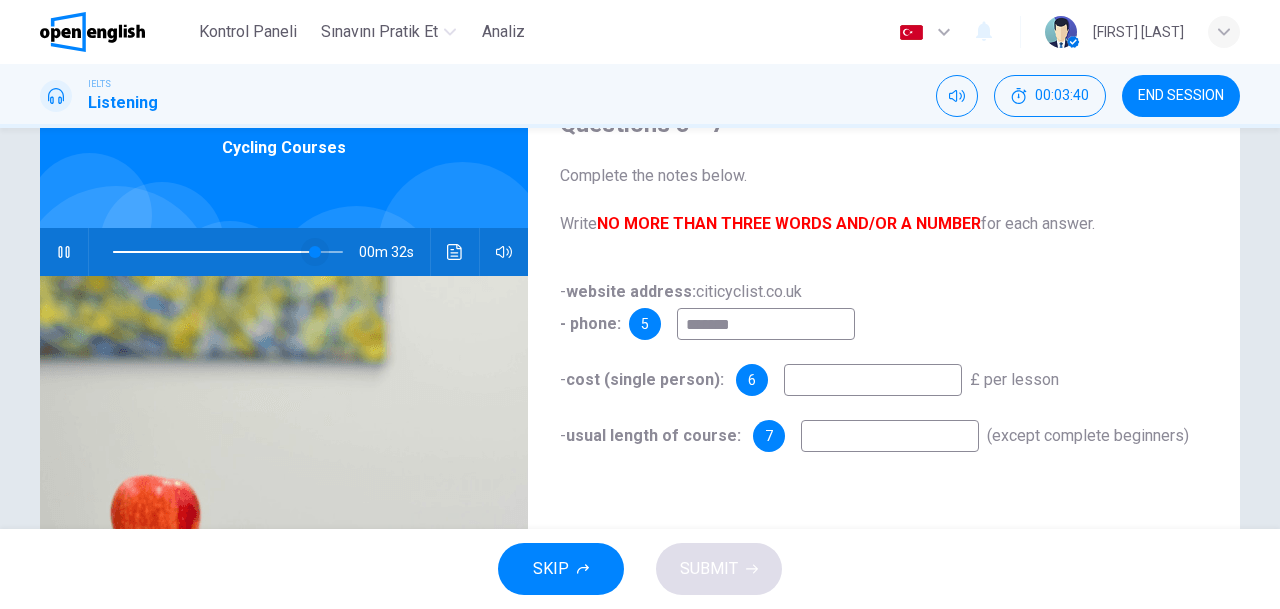 click at bounding box center (315, 252) 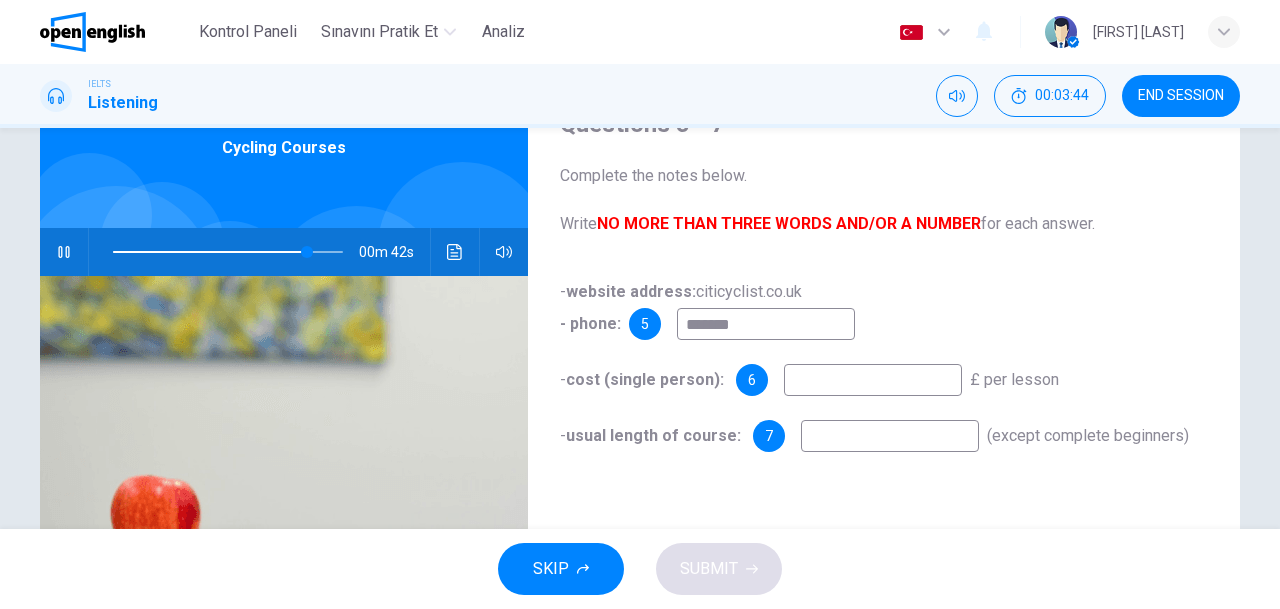 click on "*******" at bounding box center (766, 324) 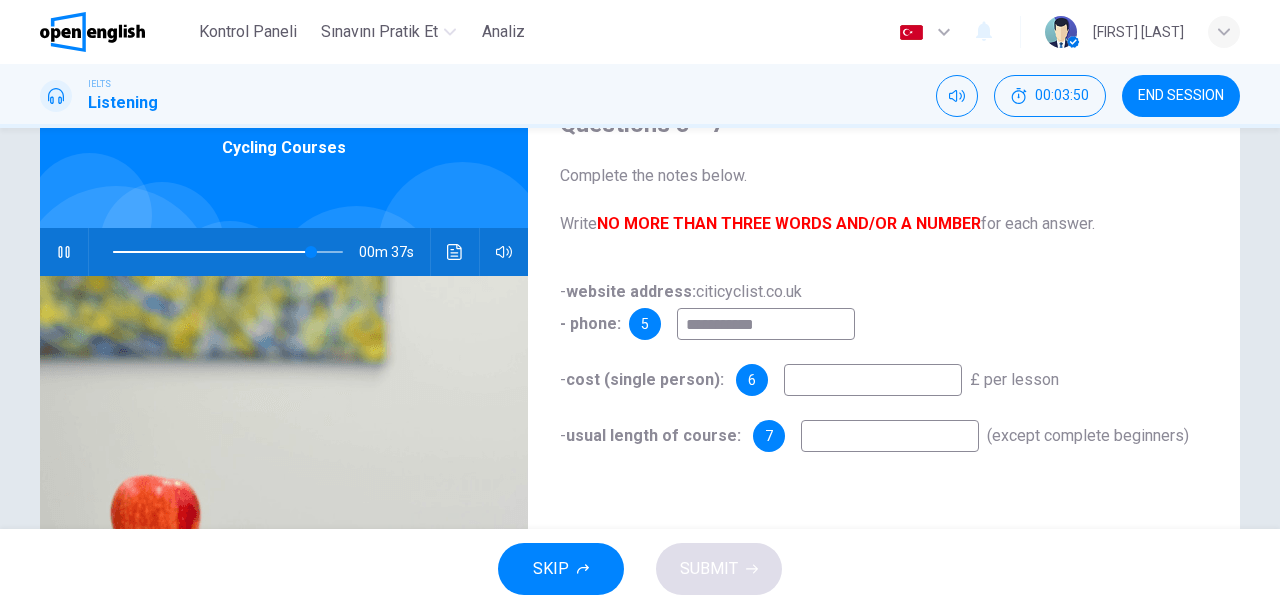 type on "**********" 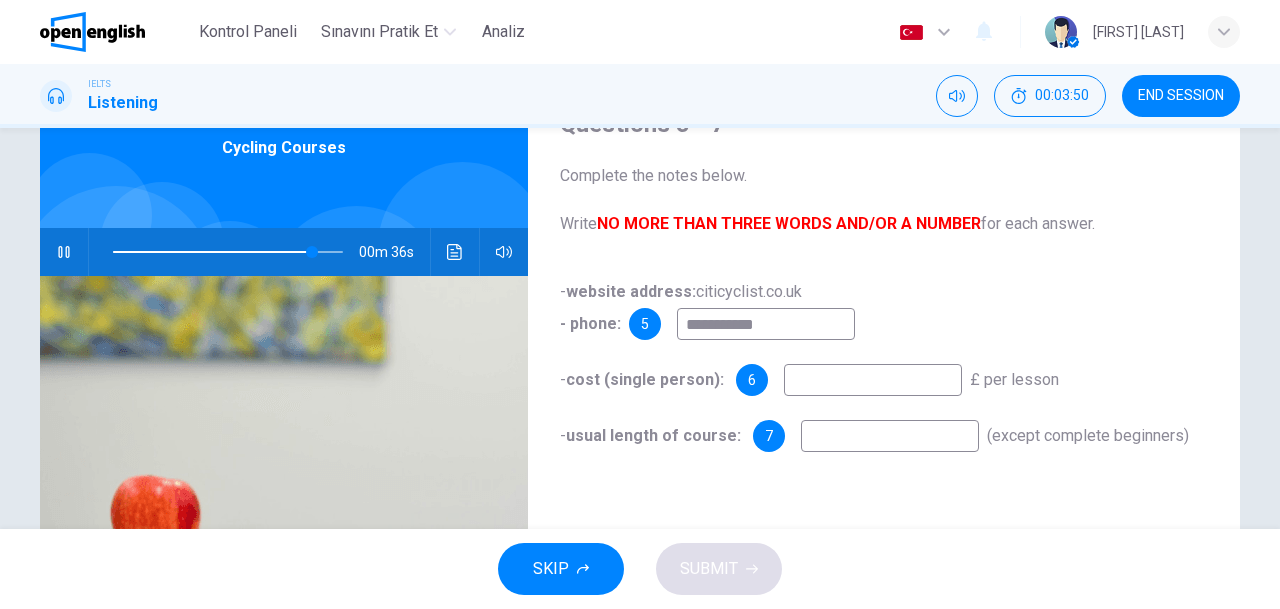 click at bounding box center [766, 324] 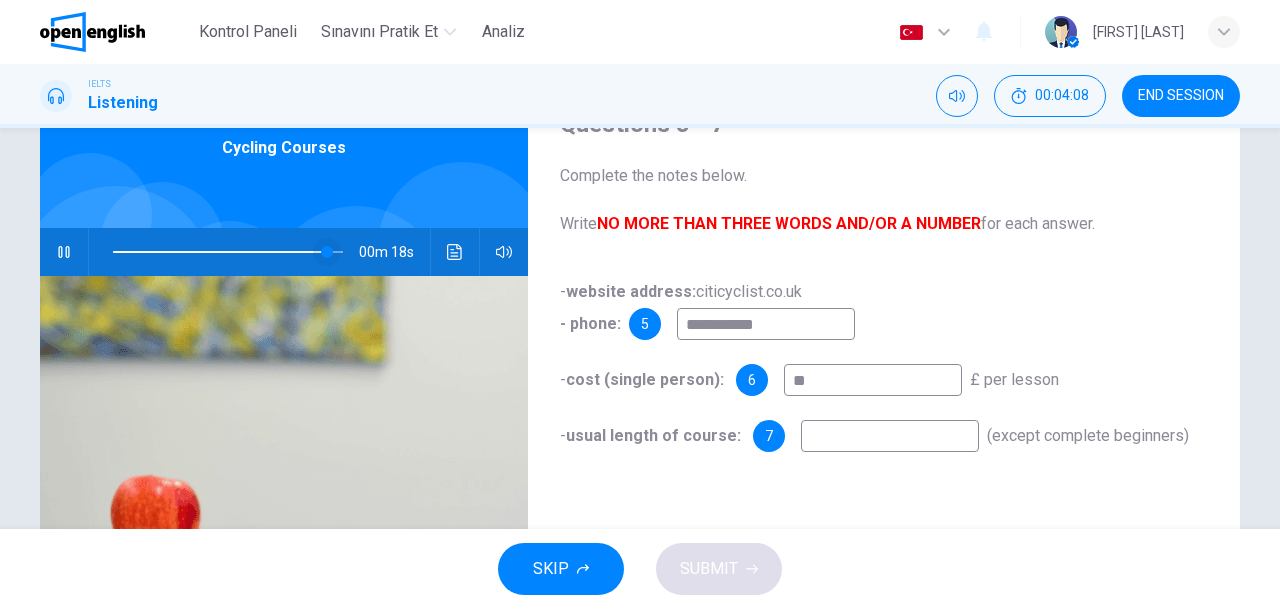 type on "**" 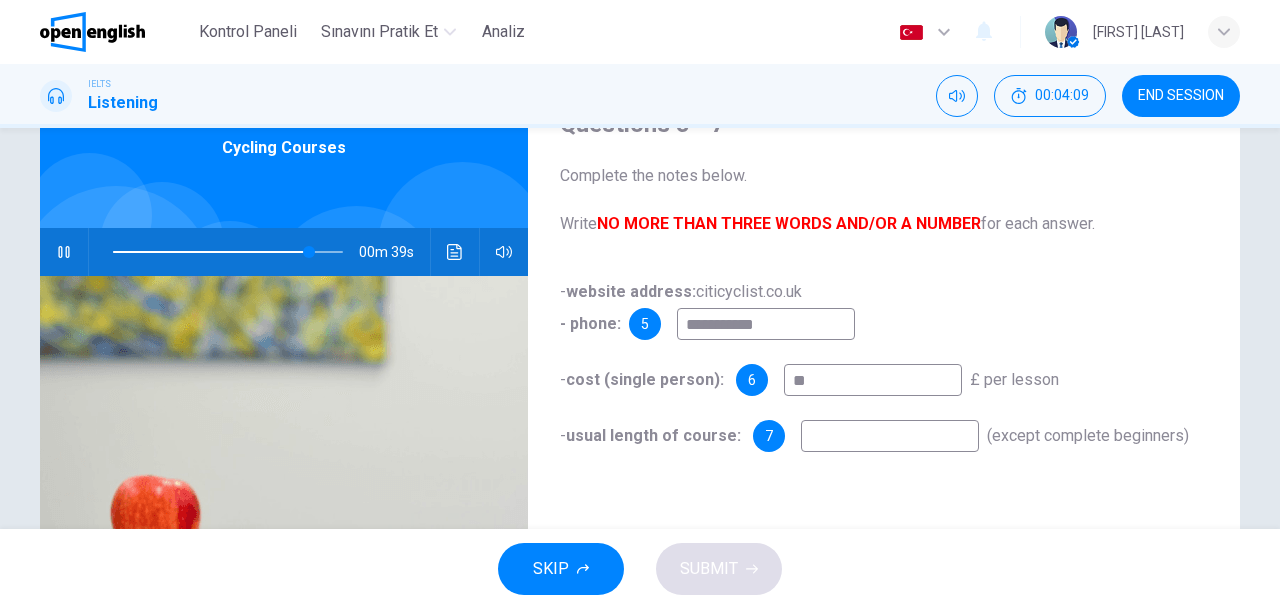 click on "**" at bounding box center [766, 324] 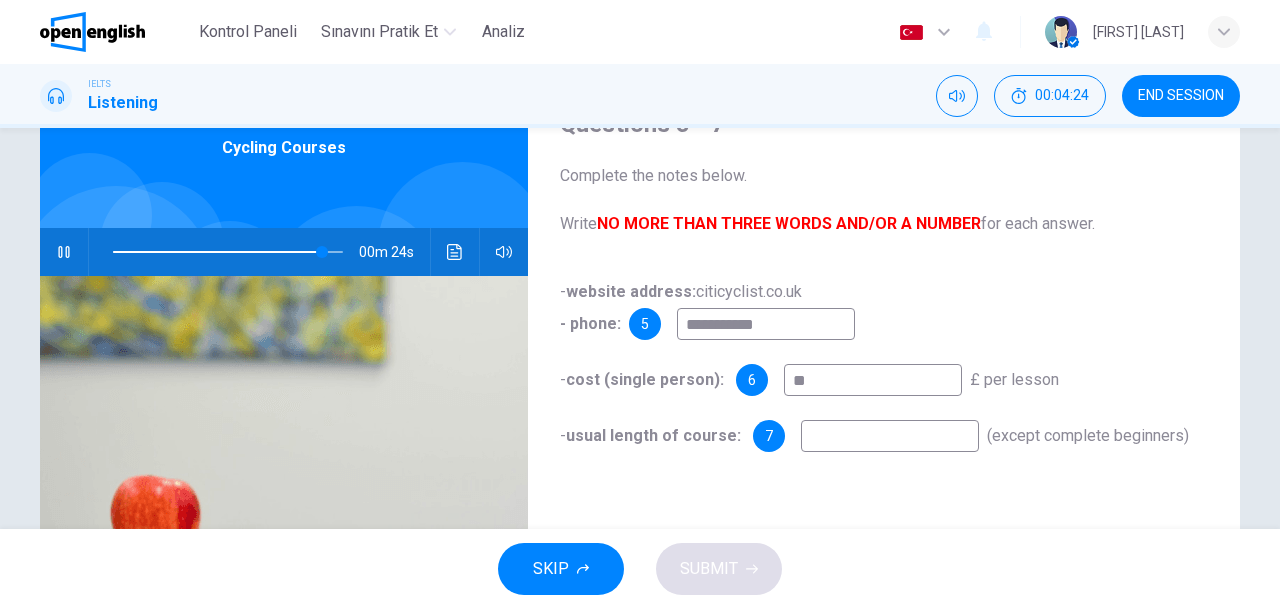 click on "-  usual length of course:   7  (except
complete beginners)" at bounding box center [884, 436] 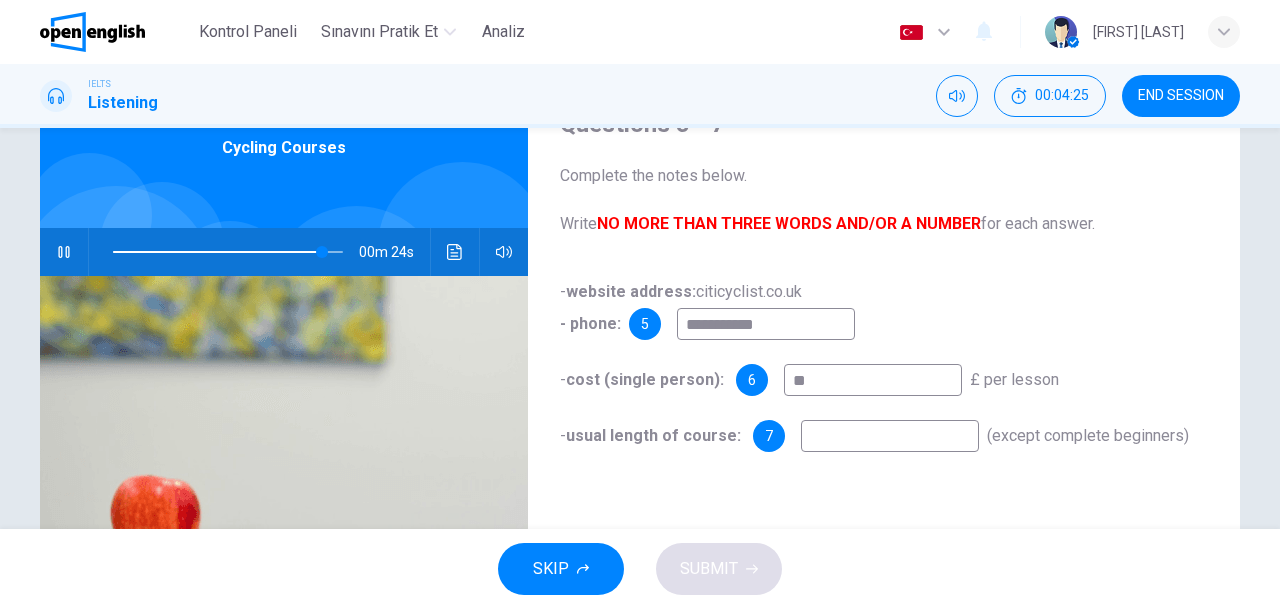 click at bounding box center [766, 324] 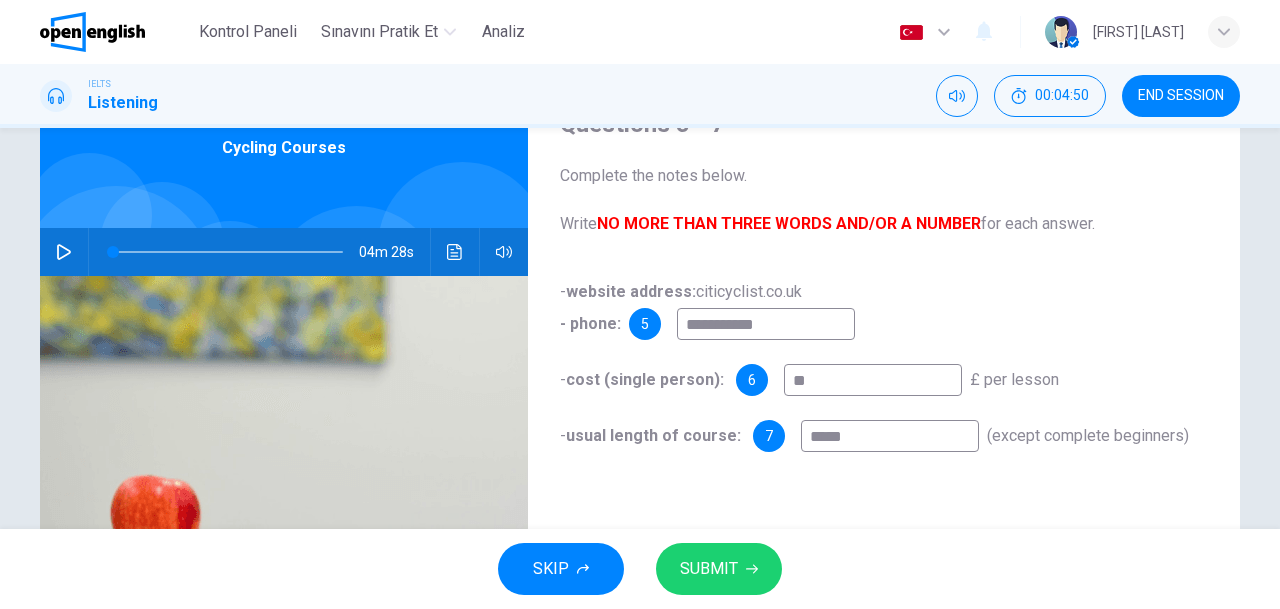 type on "*****" 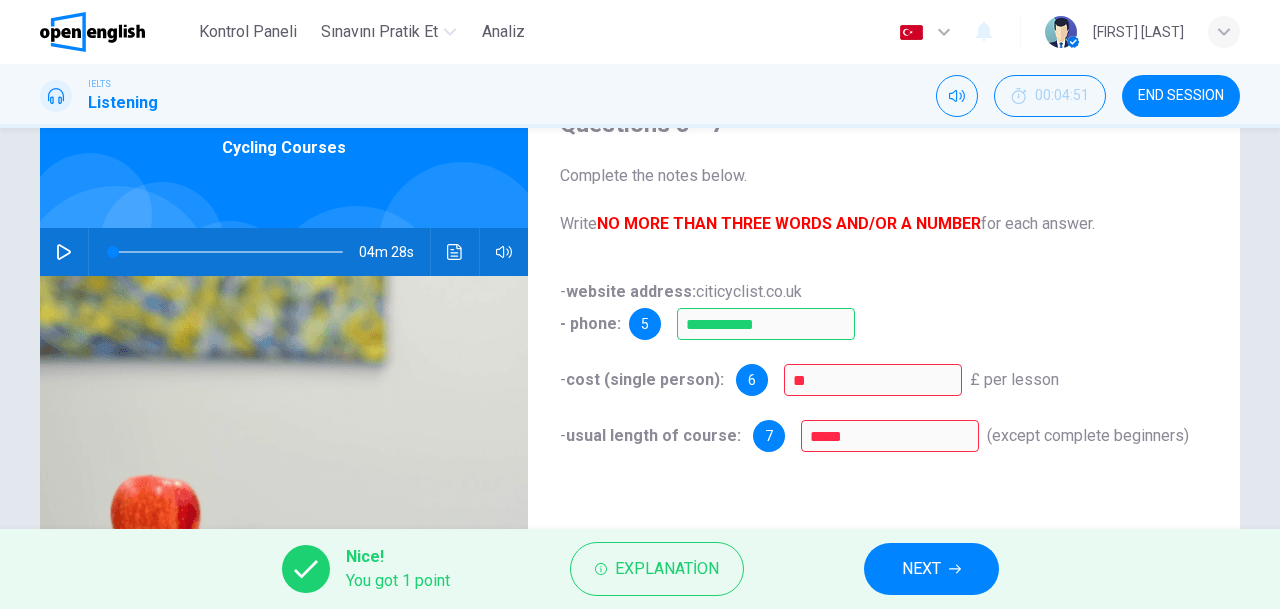 click on "NEXT" at bounding box center [921, 569] 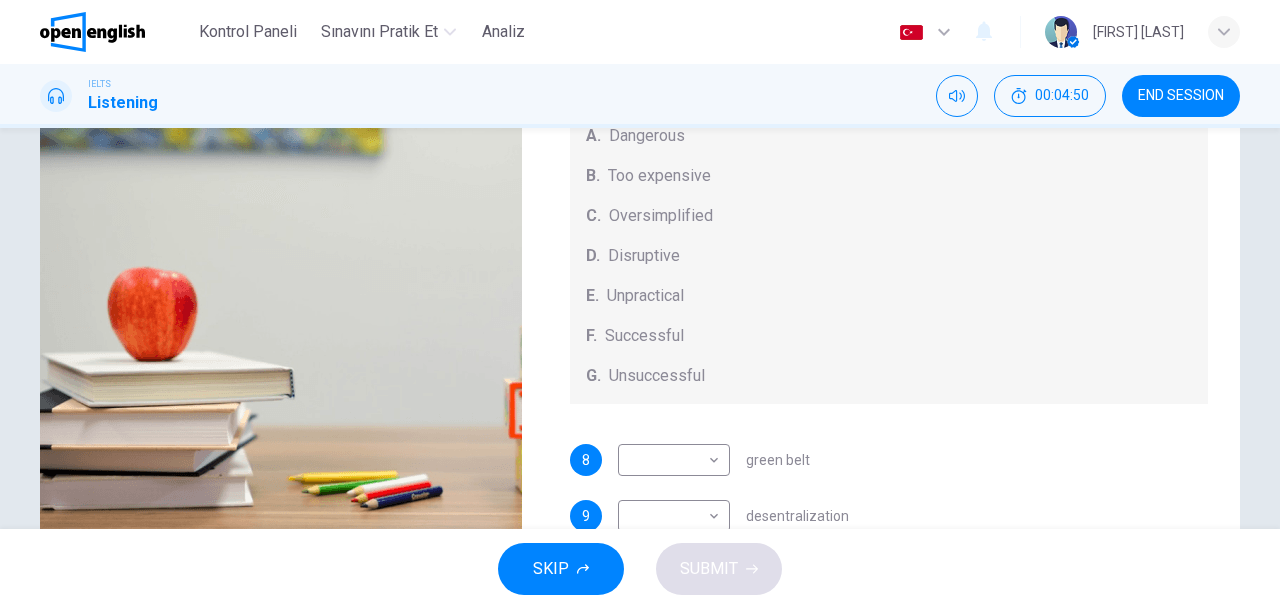scroll, scrollTop: 374, scrollLeft: 0, axis: vertical 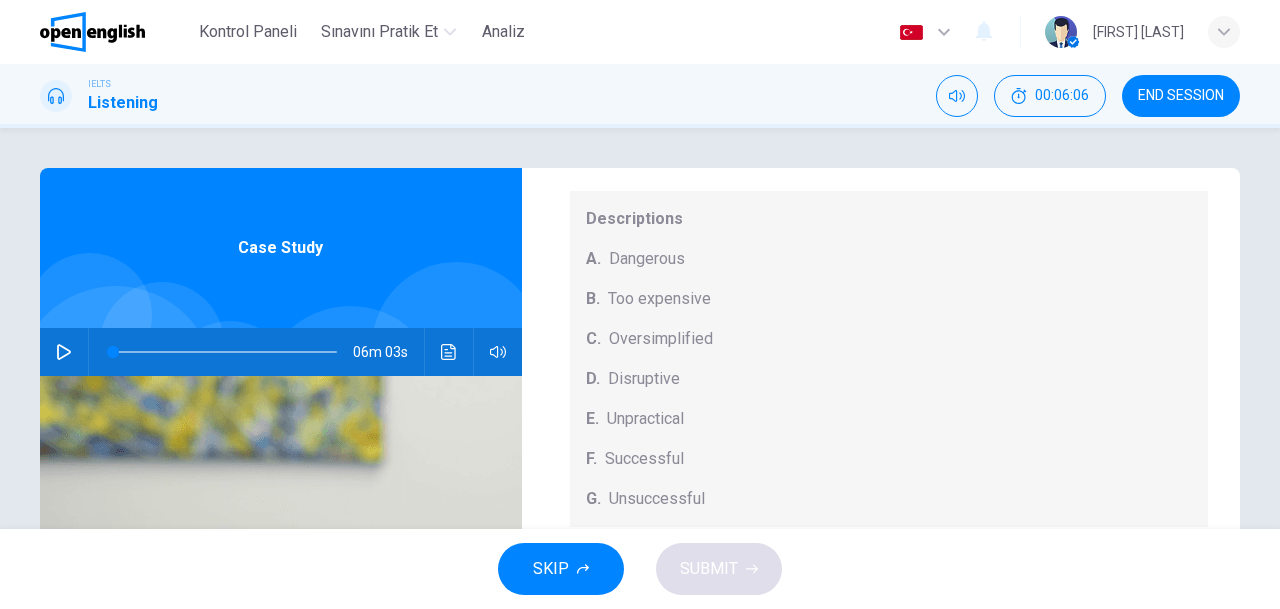 click at bounding box center [64, 352] 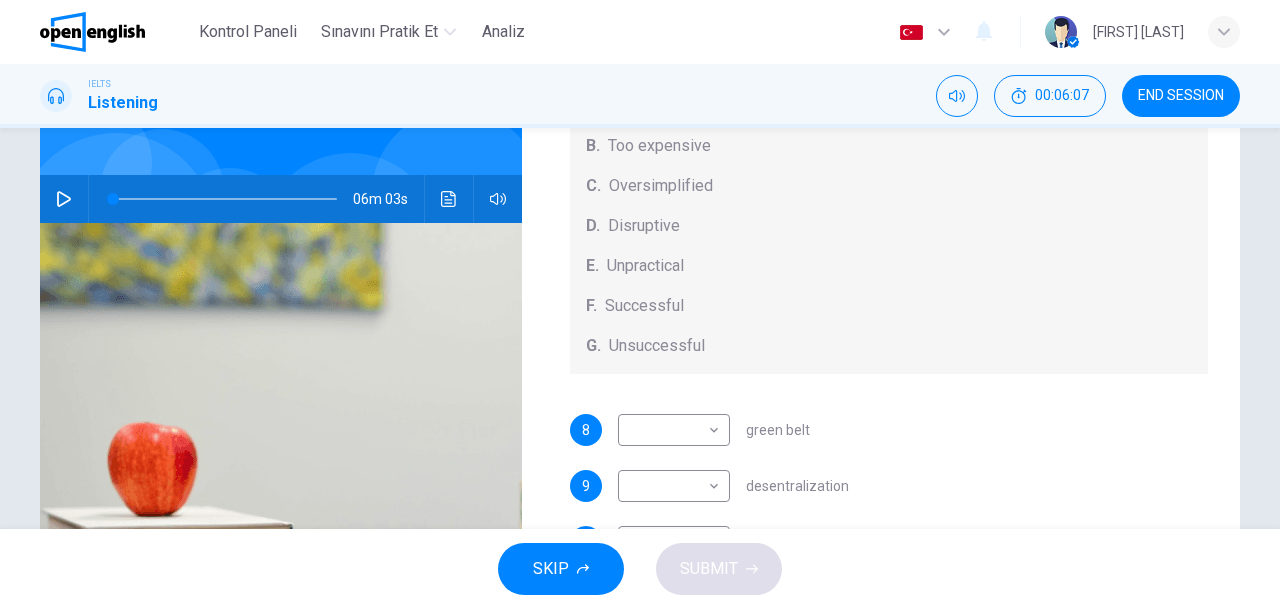 scroll, scrollTop: 200, scrollLeft: 0, axis: vertical 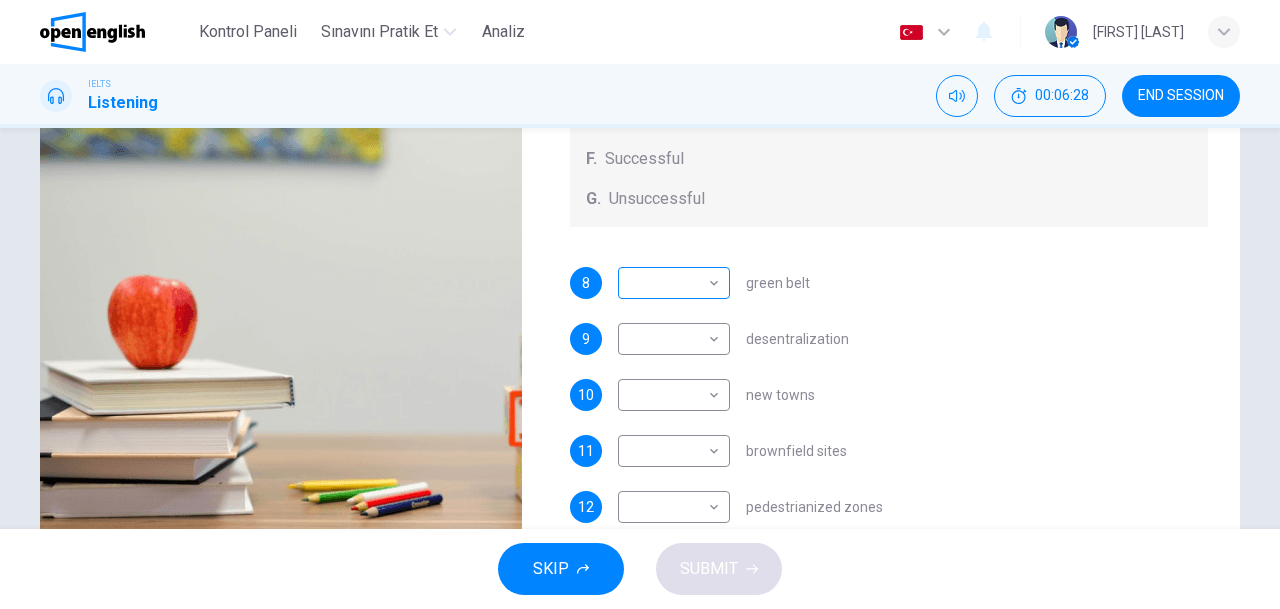 click on "Bu site,  Gizlilik Politikamızda  açıklandığı gibi çerezler kullanmaktadır. Çerez kullanımını kabul ediyorsanız, Lütfen Kabul Et düğmesine tıklayın ve sitemizde gezinmeye devam edin.   Gizlilik Politikası Kabul Et Kontrol Paneli Sınavını Pratik Et Analiz Türkçe ** ​ [FIRST] [LAST] IELTS Listening 00:06:28 END SESSION Questions 8 - 12 How do the speakers describe the green urban planning options? Choose  FIVE  descriptions from the box and select the correct letter next to the questions. Descriptions A. Dangerous B. Too expensive C. Oversimplified  D. Disruptive E. Unpractical F. Successful G. Unsuccessful 8 ​ ​ green belt 9 ​ ​ desentralization 10 ​ ​ new towns 11 ​ ​ brownfield sites 12 ​ ​ pedestrianized zones Case Study 05m 42s SKIP SUBMIT Open English - Çevrimiçi İngilizce Kontrol Paneli Sınavını Pratik Et Analiz Bildirimler 1 © Copyright  2025" at bounding box center (640, 304) 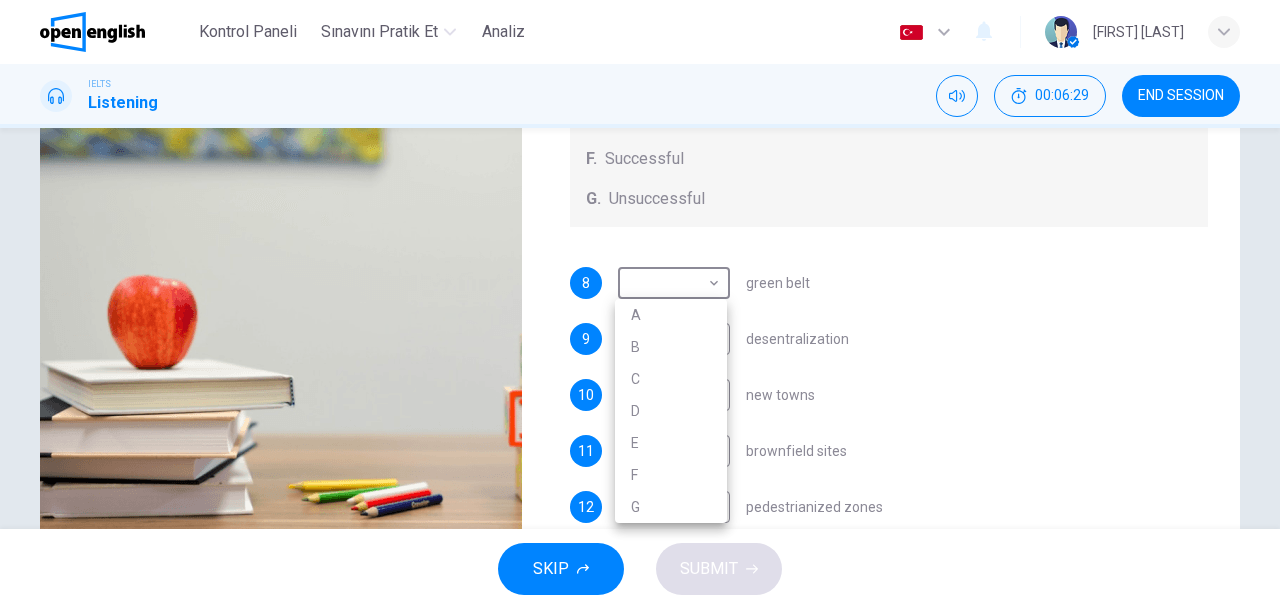 click at bounding box center (640, 304) 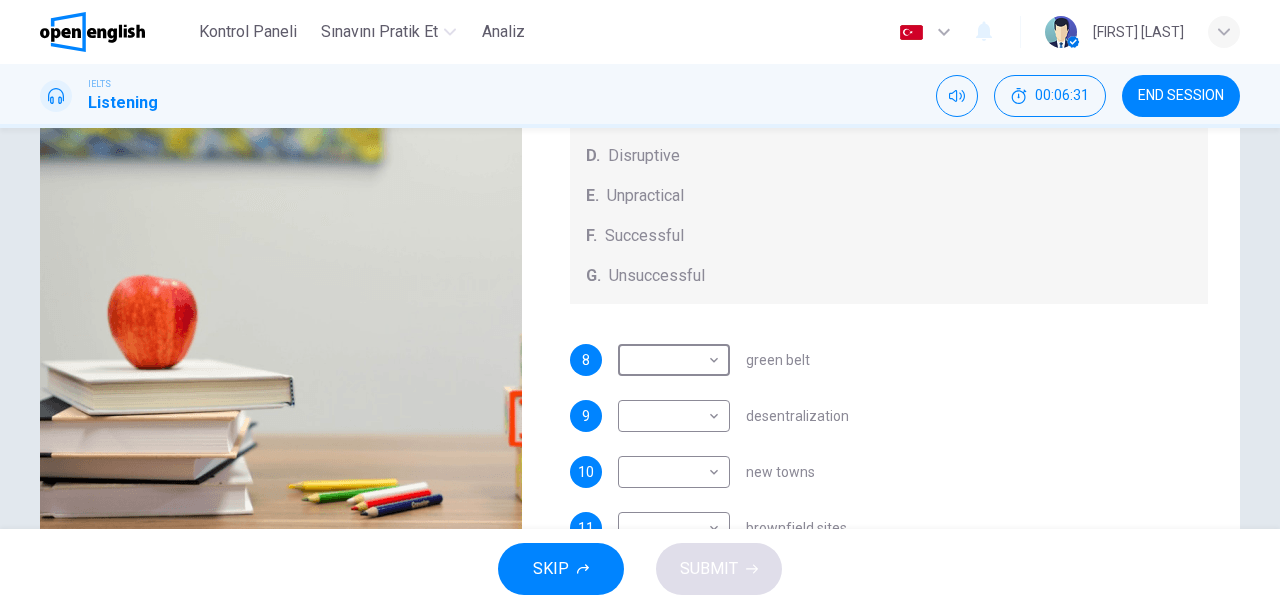 scroll, scrollTop: 0, scrollLeft: 0, axis: both 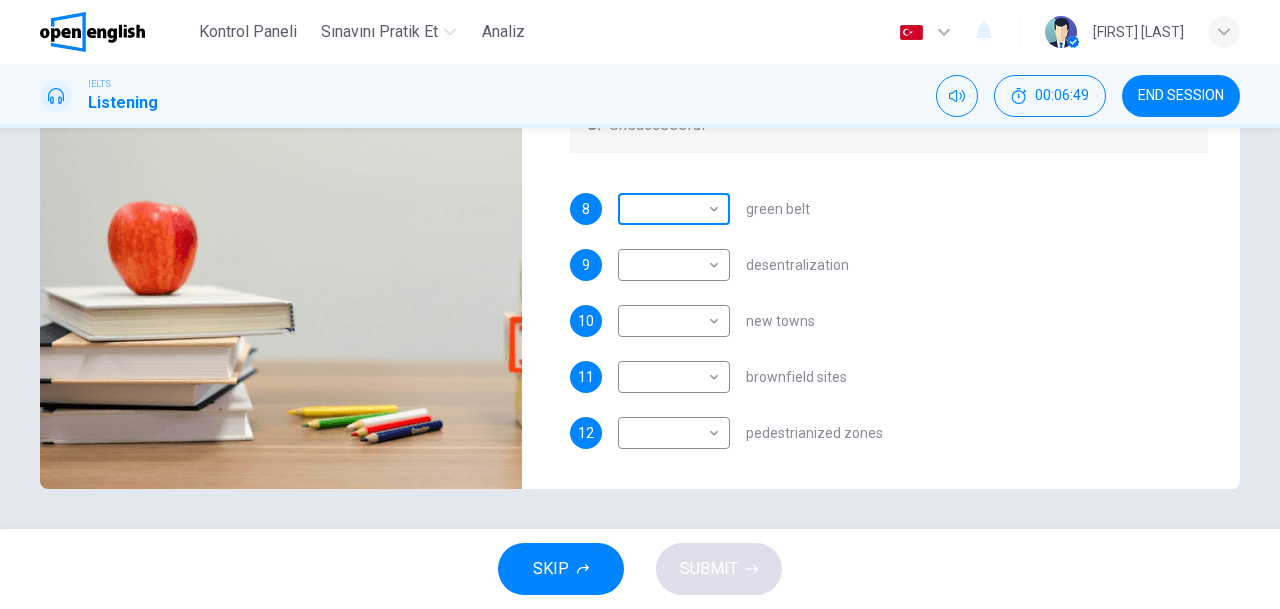 click on "Bu site,  Gizlilik Politikamızda  açıklandığı gibi çerezler kullanmaktadır. Çerez kullanımını kabul ediyorsanız, Lütfen Kabul Et düğmesine tıklayın ve sitemizde gezinmeye devam edin.   Gizlilik Politikası Kabul Et Kontrol Paneli Sınavını Pratik Et Analiz Türkçe ** ​ [FIRST] [LAST] IELTS Listening 00:06:49 END SESSION Questions 8 - 12 How do the speakers describe the green urban planning options? Choose  FIVE  descriptions from the box and select the correct letter next to the questions. Descriptions A. Dangerous B. Too expensive C. Oversimplified  D. Disruptive E. Unpractical F. Successful G. Unsuccessful 8 ​ ​ green belt 9 ​ ​ desentralization 10 ​ ​ new towns 11 ​ ​ brownfield sites 12 ​ ​ pedestrianized zones Case Study 05m 22s SKIP SUBMIT Open English - Çevrimiçi İngilizce Kontrol Paneli Sınavını Pratik Et Analiz Bildirimler 1 © Copyright  2025" at bounding box center [640, 304] 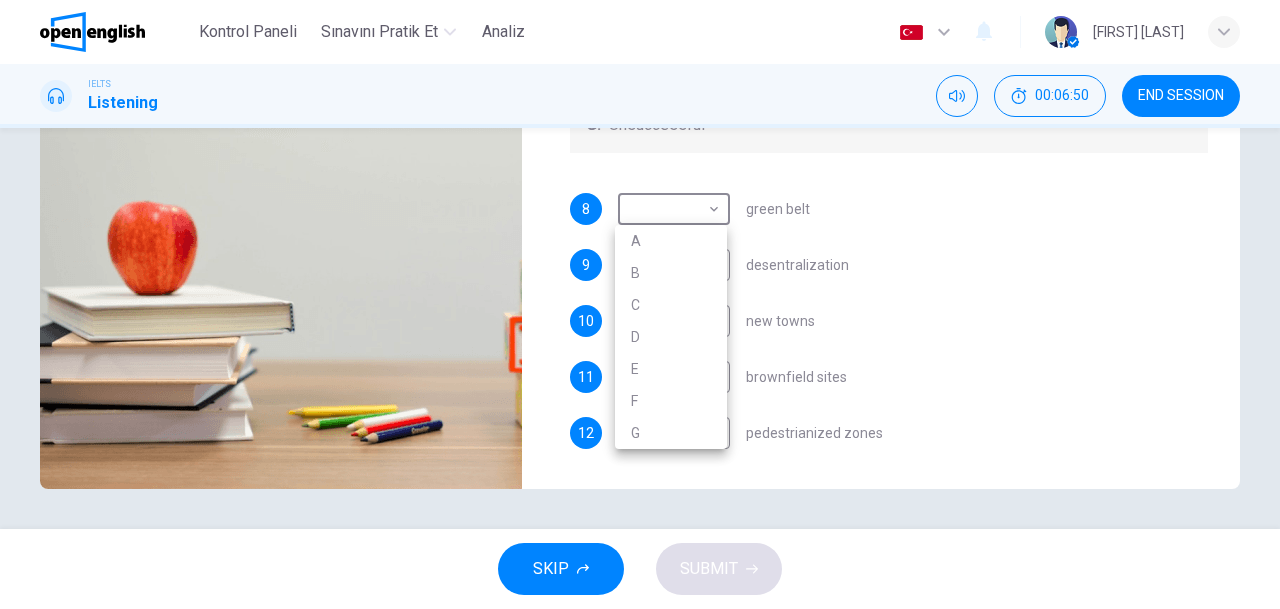 click at bounding box center (640, 304) 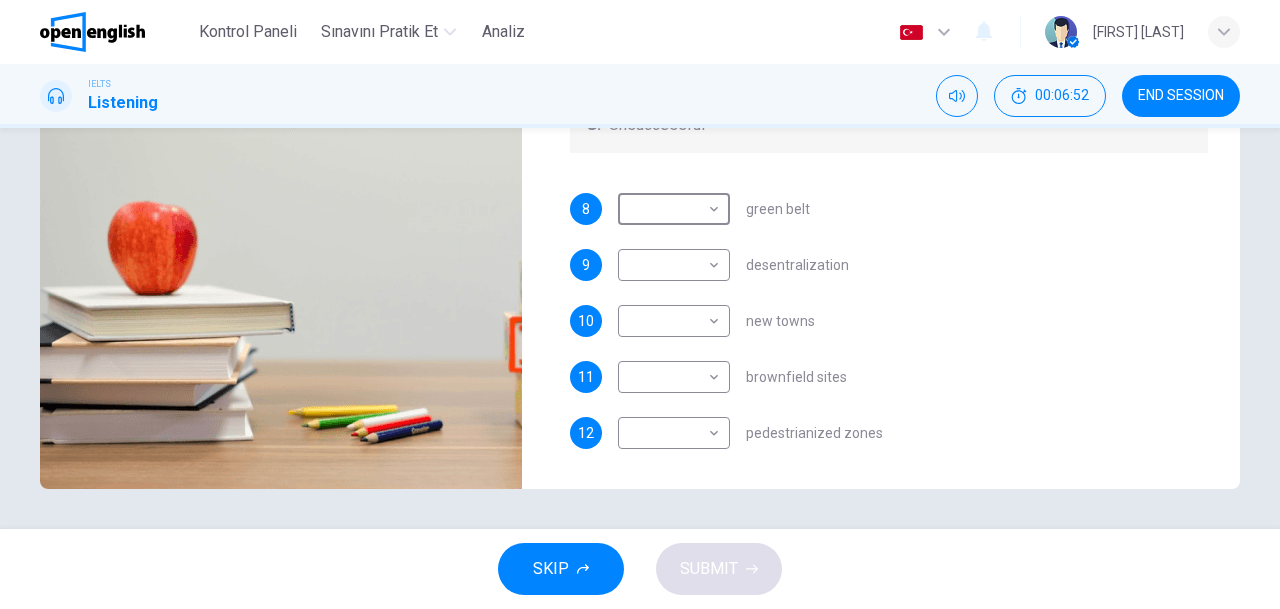scroll, scrollTop: 0, scrollLeft: 0, axis: both 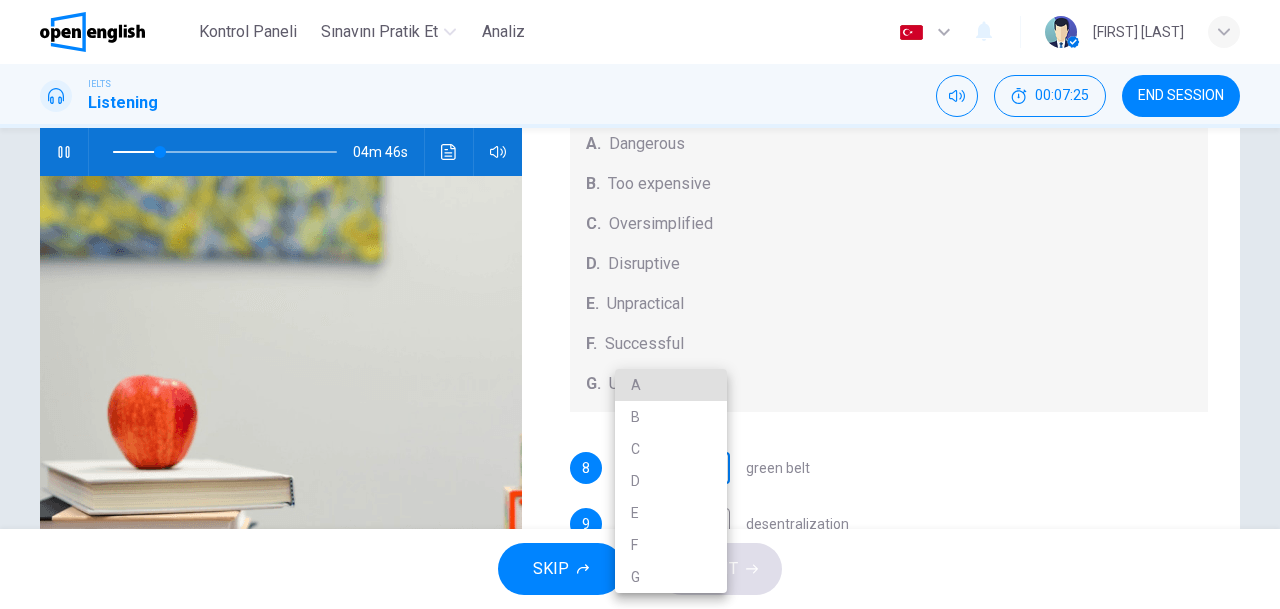 click on "Bu site,  Gizlilik Politikamızda  açıklandığı gibi çerezler kullanmaktadır. Çerez kullanımını kabul ediyorsanız, Lütfen Kabul Et düğmesine tıklayın ve sitemizde gezinmeye devam edin.   Gizlilik Politikası Kabul Et Kontrol Paneli Sınavını Pratik Et Analiz Türkçe ** ​ [FIRST] [LAST] IELTS Listening 00:07:25 END SESSION Questions 8 - 12 How do the speakers describe the green urban planning options? Choose  FIVE  descriptions from the box and select the correct letter next to the questions. Descriptions A. Dangerous B. Too expensive C. Oversimplified  D. Disruptive E. Unpractical F. Successful G. Unsuccessful 8 ​ ​ green belt 9 ​ ​ desentralization 10 ​ ​ new towns 11 ​ ​ brownfield sites 12 ​ ​ pedestrianized zones Case Study 04m 46s SKIP SUBMIT Open English - Çevrimiçi İngilizce Kontrol Paneli Sınavını Pratik Et Analiz Bildirimler 1 © Copyright  2025 A B C D E F G" at bounding box center (640, 304) 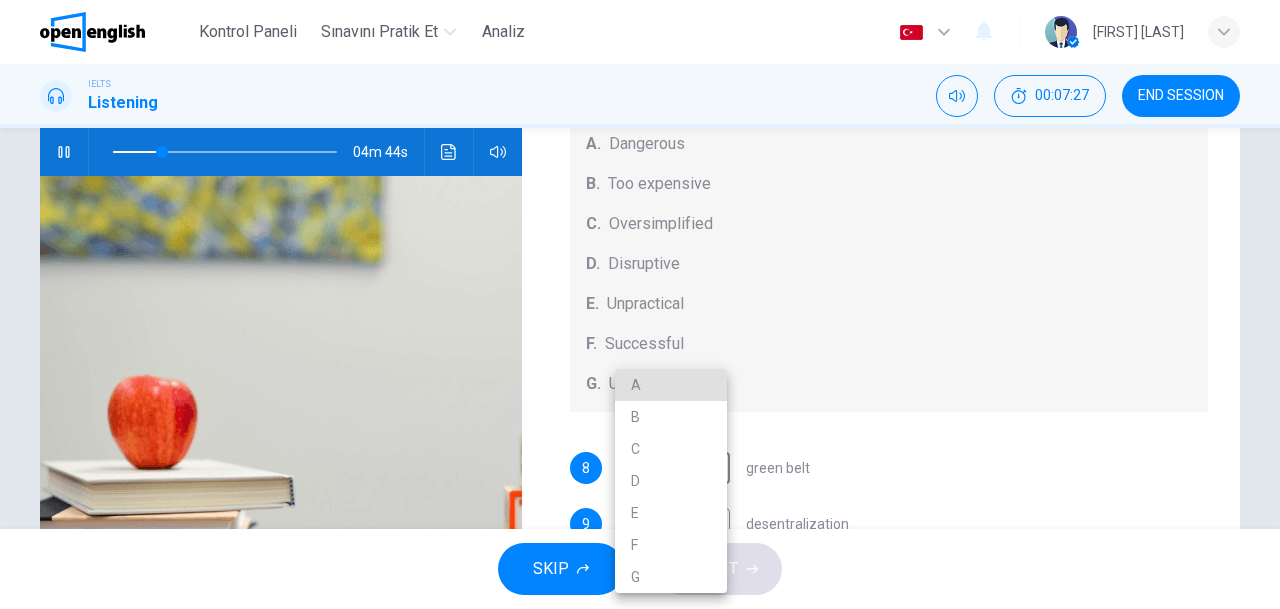click on "E" at bounding box center (671, 513) 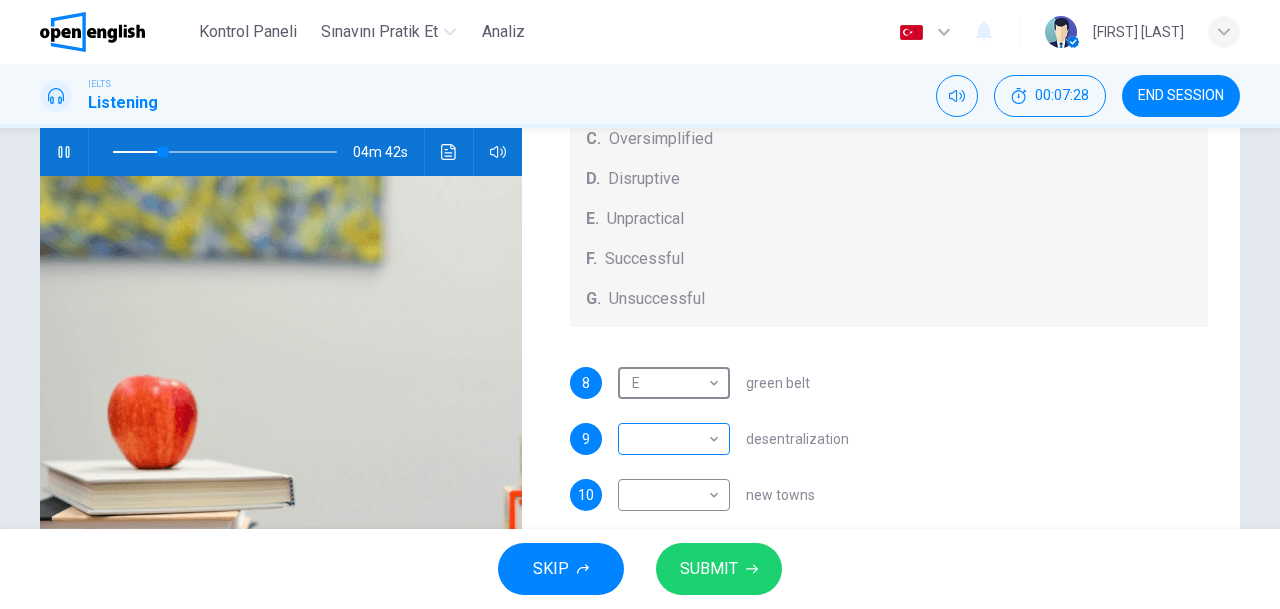 click on "Bu site,  Gizlilik Politikamızda  açıklandığı gibi çerezler kullanmaktadır. Çerez kullanımını kabul ediyorsanız, Lütfen Kabul Et düğmesine tıklayın ve sitemizde gezinmeye devam edin.   Gizlilik Politikası Kabul Et Kontrol Paneli Sınavını Pratik Et Analiz Türkçe ** ​ [FIRST] [LAST] IELTS Listening 00:07:28 END SESSION Questions 8 - 12 How do the speakers describe the green urban planning options? Choose  FIVE  descriptions from the box and select the correct letter next to the questions. Descriptions A. Dangerous B. Too expensive C. Oversimplified  D. Disruptive E. Unpractical F. Successful G. Unsuccessful 8 E * ​ green belt 9 ​ ​ desentralization 10 ​ ​ new towns 11 ​ ​ brownfield sites 12 ​ ​ pedestrianized zones Case Study 04m 42s SKIP SUBMIT Open English - Çevrimiçi İngilizce Kontrol Paneli Sınavını Pratik Et Analiz Bildirimler 1 © Copyright  2025" at bounding box center [640, 304] 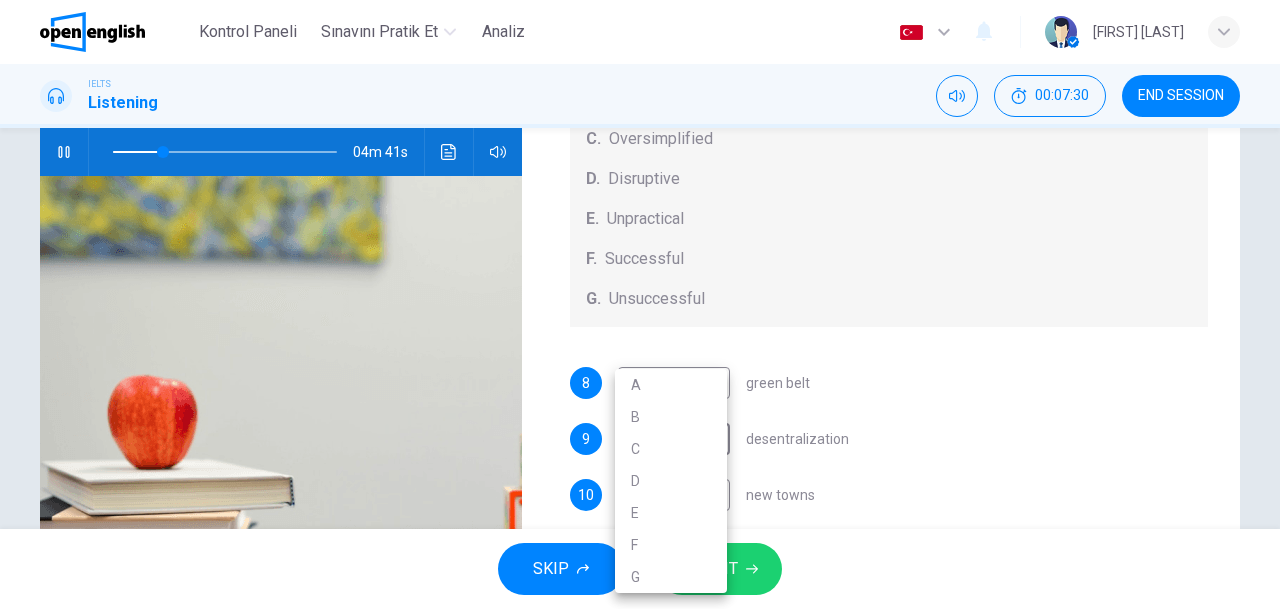 click at bounding box center [640, 304] 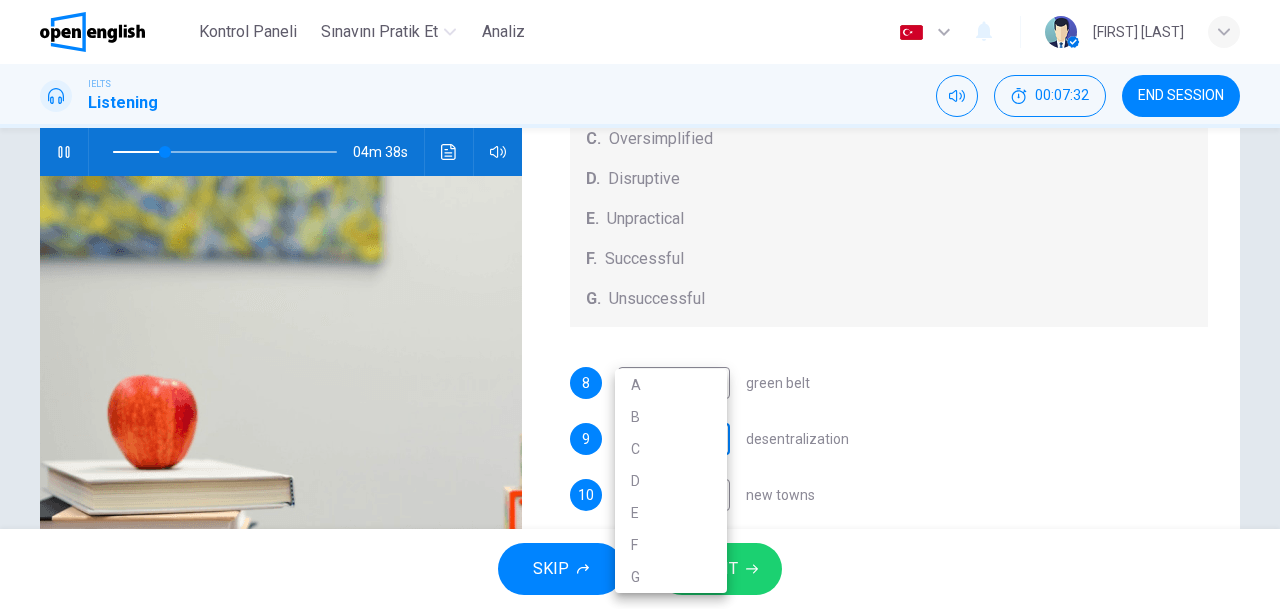 click on "Bu site,  Gizlilik Politikamızda  açıklandığı gibi çerezler kullanmaktadır. Çerez kullanımını kabul ediyorsanız, Lütfen Kabul Et düğmesine tıklayın ve sitemizde gezinmeye devam edin.   Gizlilik Politikası Kabul Et Kontrol Paneli Sınavını Pratik Et Analiz Türkçe ** ​ [FIRST] [LAST] IELTS Listening 00:07:32 END SESSION Questions 8 - 12 How do the speakers describe the green urban planning options? Choose  FIVE  descriptions from the box and select the correct letter next to the questions. Descriptions A. Dangerous B. Too expensive C. Oversimplified  D. Disruptive E. Unpractical F. Successful G. Unsuccessful 8 E * ​ green belt 9 ​ ​ desentralization 10 ​ ​ new towns 11 ​ ​ brownfield sites 12 ​ ​ pedestrianized zones Case Study 04m 38s SKIP SUBMIT Open English - Çevrimiçi İngilizce Kontrol Paneli Sınavını Pratik Et Analiz Bildirimler 1 © Copyright  2025 A B C D E F G" at bounding box center (640, 304) 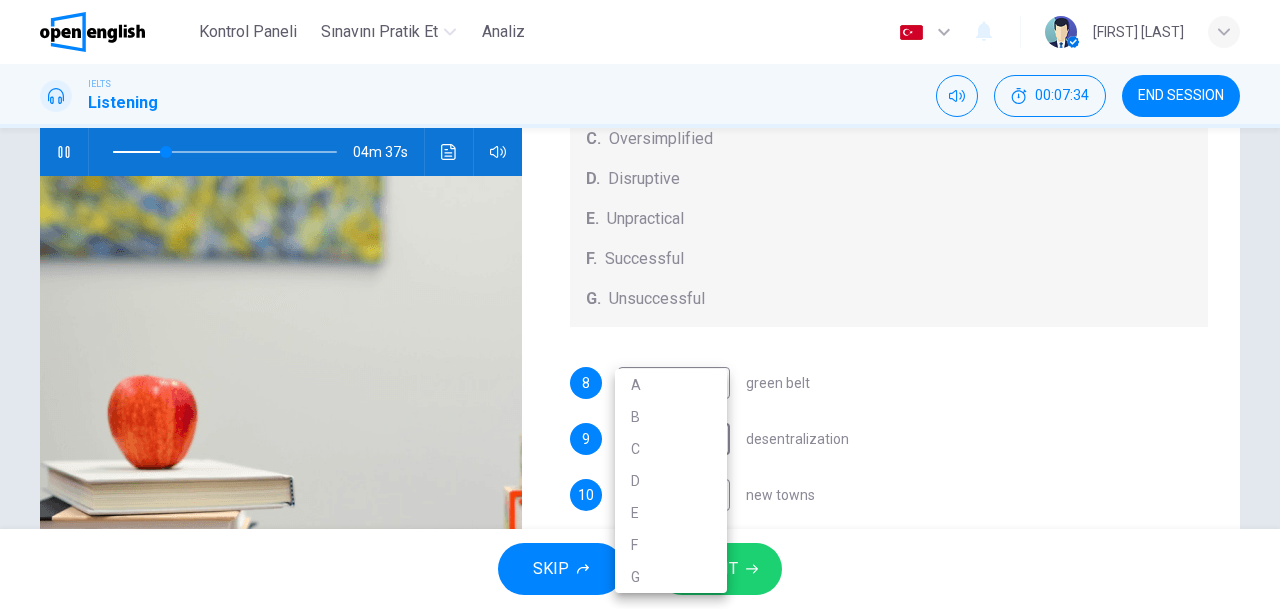 click at bounding box center [640, 304] 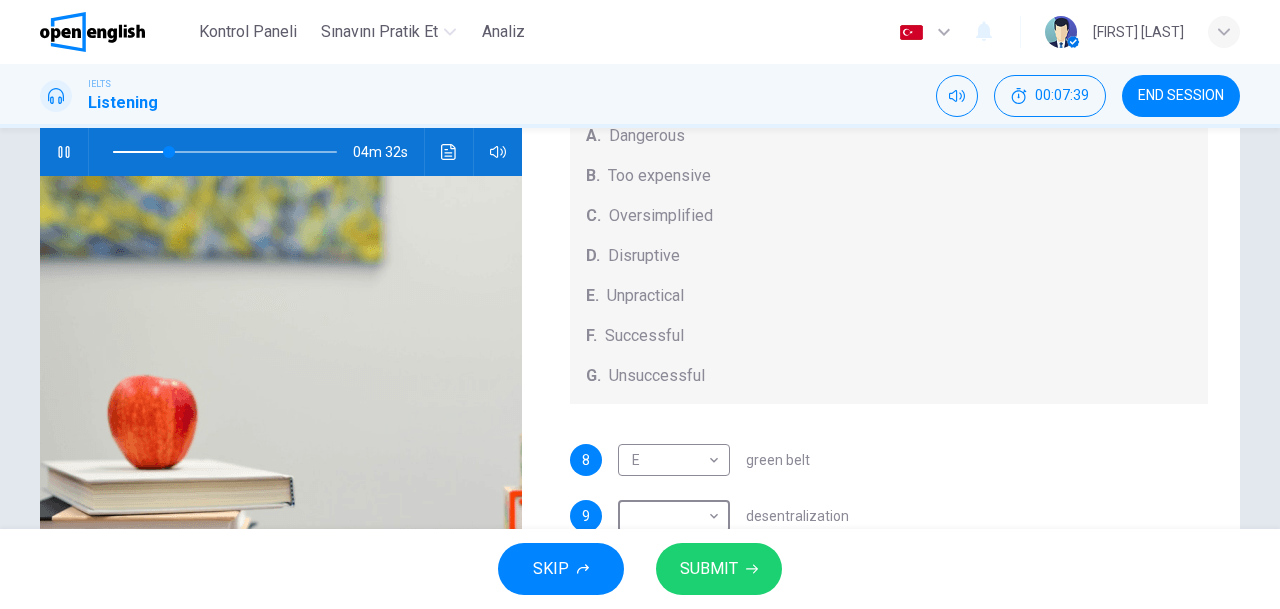 scroll, scrollTop: 208, scrollLeft: 0, axis: vertical 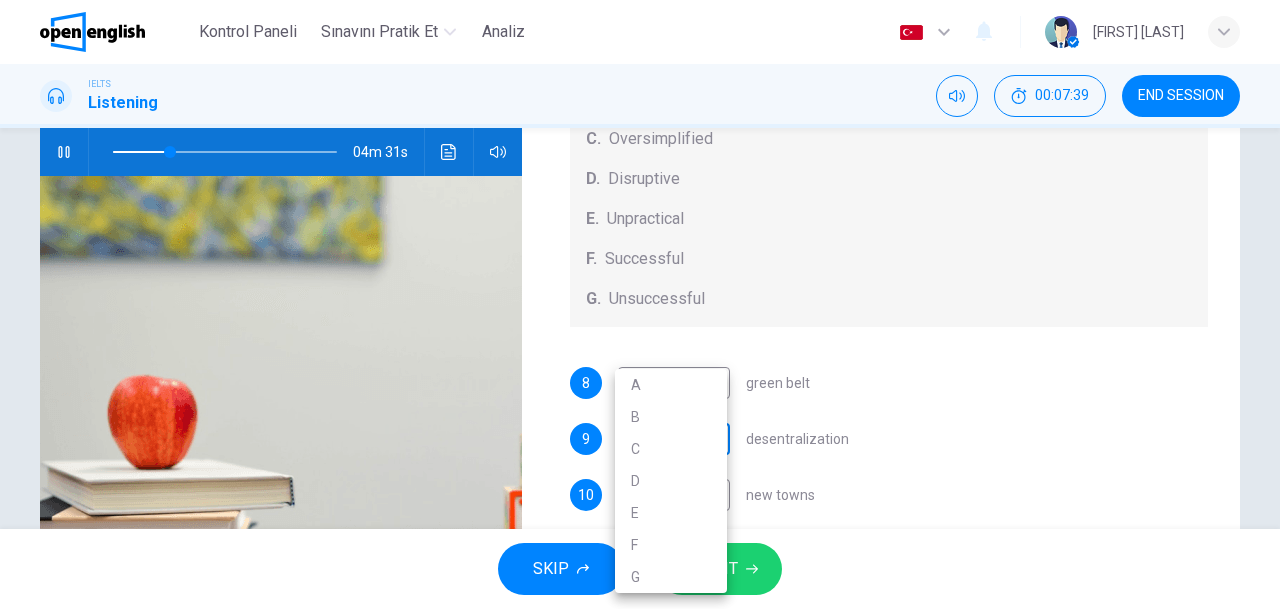 click on "Bu site,  Gizlilik Politikamızda  açıklandığı gibi çerezler kullanmaktadır. Çerez kullanımını kabul ediyorsanız, Lütfen Kabul Et düğmesine tıklayın ve sitemizde gezinmeye devam edin.   Gizlilik Politikası Kabul Et Kontrol Paneli Sınavını Pratik Et Analiz Türkçe ** ​ [FIRST] [LAST] IELTS Listening 00:07:39 END SESSION Questions 8 - 12 How do the speakers describe the green urban planning options? Choose  FIVE  descriptions from the box and select the correct letter next to the questions. Descriptions A. Dangerous B. Too expensive C. Oversimplified  D. Disruptive E. Unpractical F. Successful G. Unsuccessful 8 E * ​ green belt 9 ​ ​ desentralization 10 ​ ​ new towns 11 ​ ​ brownfield sites 12 ​ ​ pedestrianized zones Case Study 04m 31s SKIP SUBMIT Open English - Çevrimiçi İngilizce Kontrol Paneli Sınavını Pratik Et Analiz Bildirimler 1 © Copyright  2025 A B C D E F G" at bounding box center [640, 304] 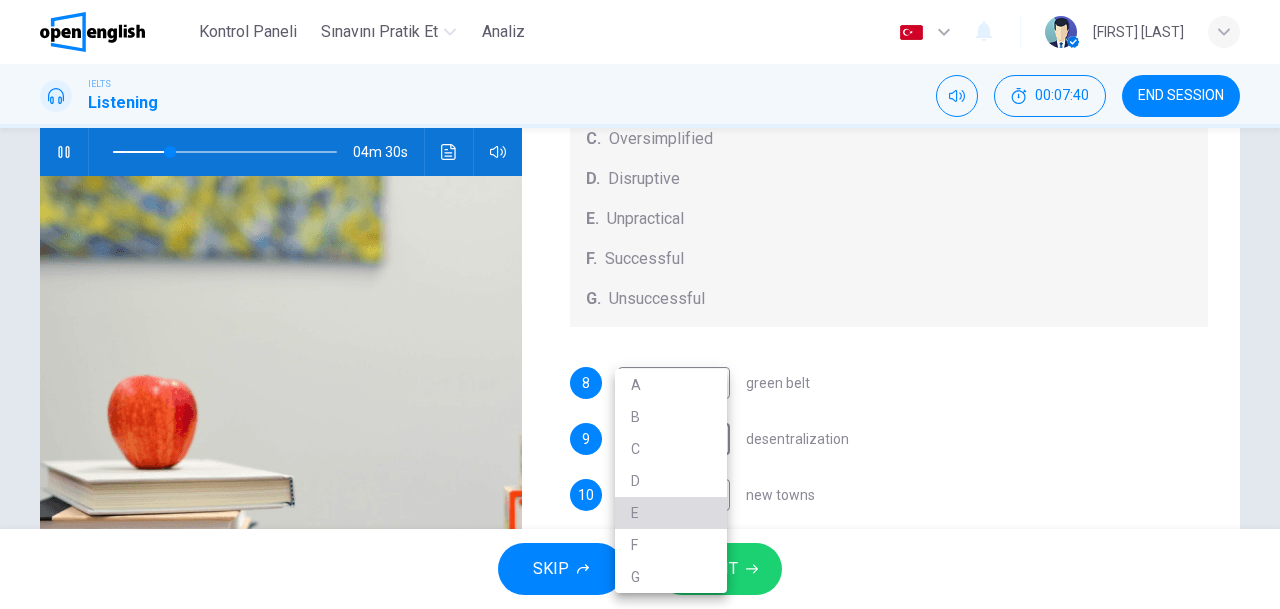 click on "E" at bounding box center [671, 513] 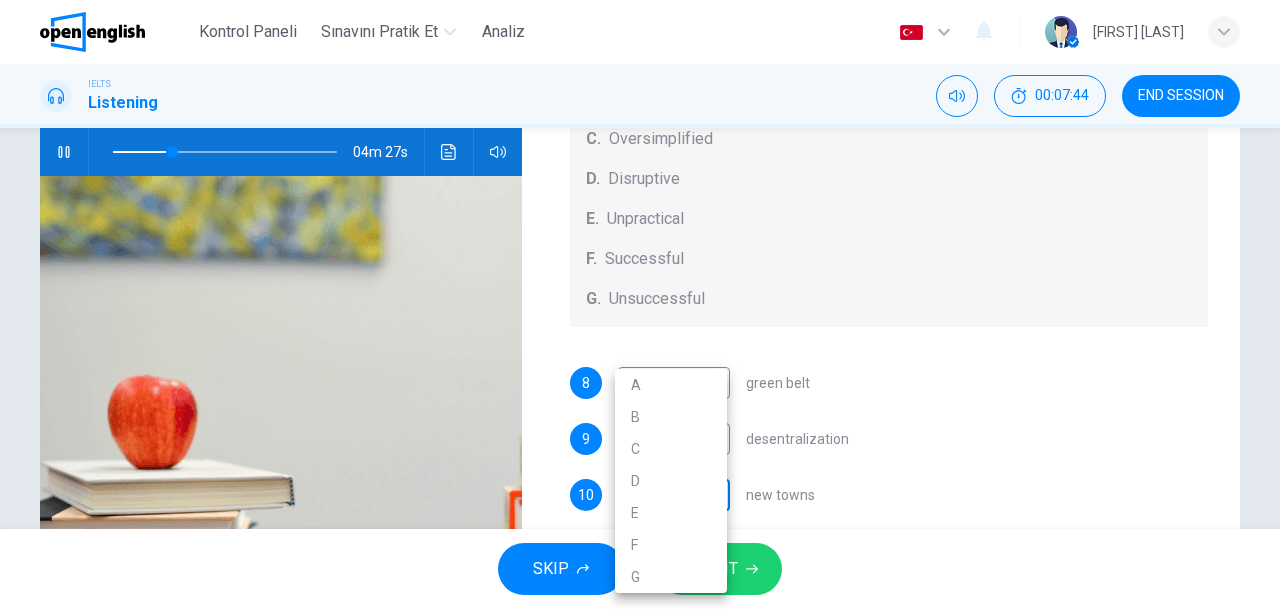 click on "Bu site,  Gizlilik Politikamızda  açıklandığı gibi çerezler kullanmaktadır. Çerez kullanımını kabul ediyorsanız, Lütfen Kabul Et düğmesine tıklayın ve sitemizde gezinmeye devam edin.   Gizlilik Politikası Kabul Et Kontrol Paneli Sınavını Pratik Et Analiz Türkçe ** ​ [FIRST] [LAST] IELTS Listening 00:07:44 END SESSION Questions 8 - 12 How do the speakers describe the green urban planning options? Choose  FIVE  descriptions from the box and select the correct letter next to the questions. Descriptions A. Dangerous B. Too expensive C. Oversimplified  D. Disruptive E. Unpractical F. Successful G. Unsuccessful 8 E * ​ green belt 9 E * ​ desentralization 10 ​ ​ new towns 11 ​ ​ brownfield sites 12 ​ ​ pedestrianized zones Case Study 04m 27s SKIP SUBMIT Open English - Çevrimiçi İngilizce Kontrol Paneli Sınavını Pratik Et Analiz Bildirimler 1 © Copyright  2025 A B C D E F G" at bounding box center (640, 304) 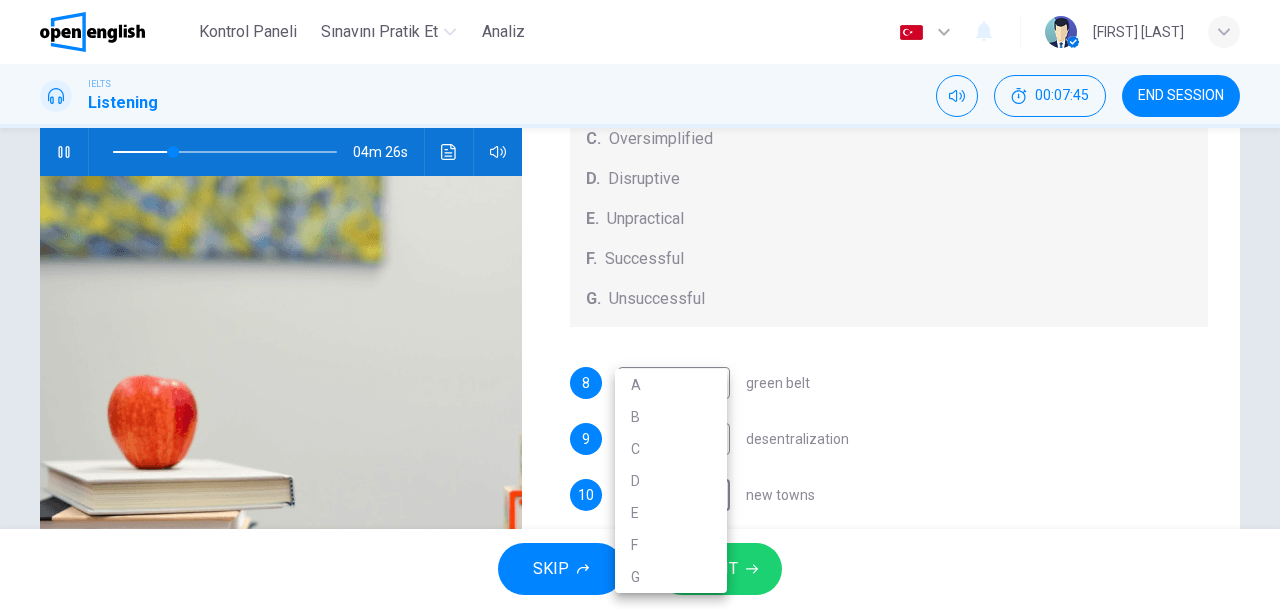 click at bounding box center [640, 304] 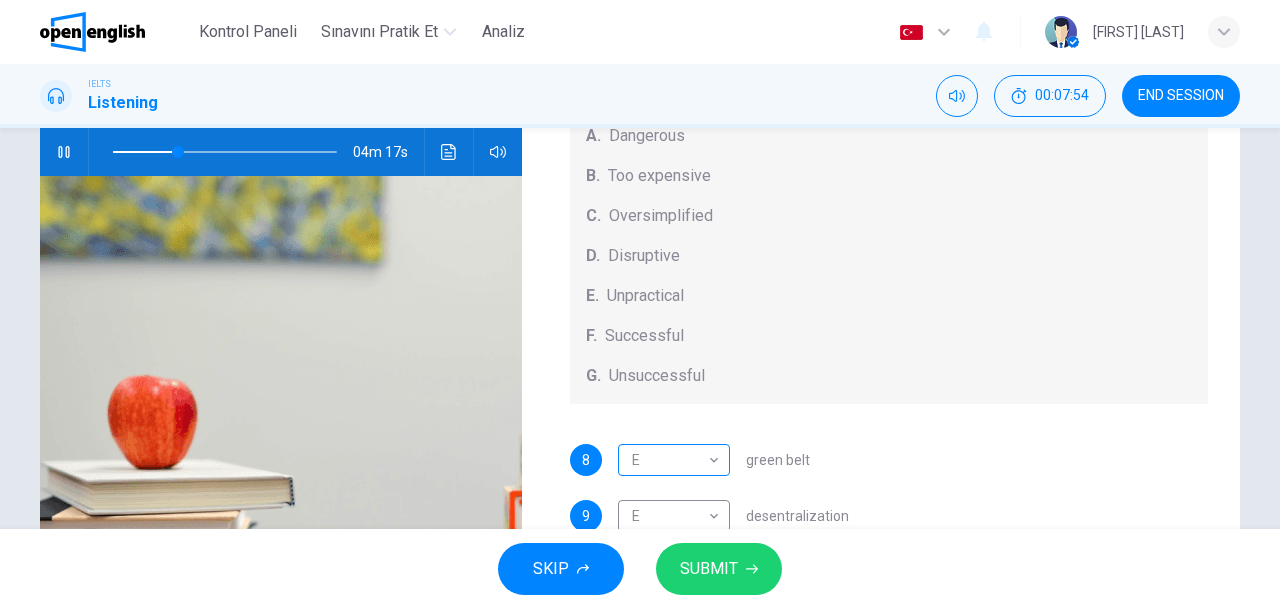 scroll, scrollTop: 208, scrollLeft: 0, axis: vertical 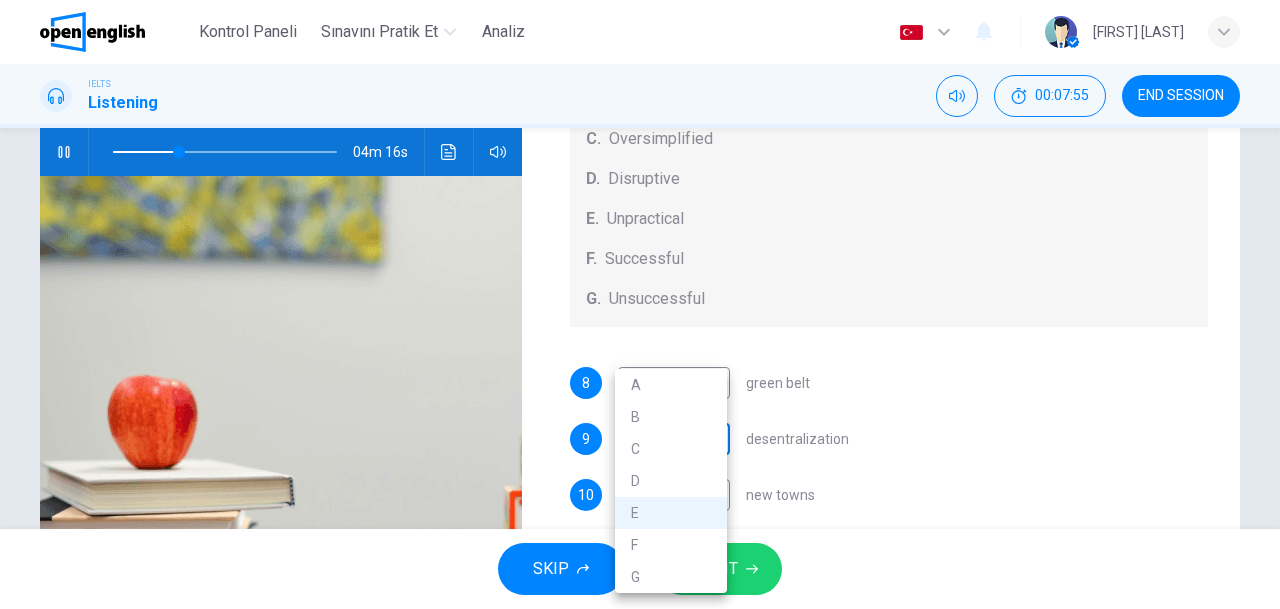 click on "Bu site,  Gizlilik Politikamızda  açıklandığı gibi çerezler kullanmaktadır. Çerez kullanımını kabul ediyorsanız, Lütfen Kabul Et düğmesine tıklayın ve sitemizde gezinmeye devam edin.   Gizlilik Politikası Kabul Et Kontrol Paneli Sınavını Pratik Et Analiz Türkçe ** ​ [FIRST] [LAST] IELTS Listening 00:07:55 END SESSION Questions 8 - 12 How do the speakers describe the green urban planning options? Choose  FIVE  descriptions from the box and select the correct letter next to the questions. Descriptions A. Dangerous B. Too expensive C. Oversimplified  D. Disruptive E. Unpractical F. Successful G. Unsuccessful 8 E * ​ green belt 9 E * ​ desentralization 10 ​ ​ new towns 11 ​ ​ brownfield sites 12 ​ ​ pedestrianized zones Case Study 04m 16s SKIP SUBMIT Open English - Çevrimiçi İngilizce Kontrol Paneli Sınavını Pratik Et Analiz Bildirimler 1 © Copyright  2025 A B C D E F G" at bounding box center [640, 304] 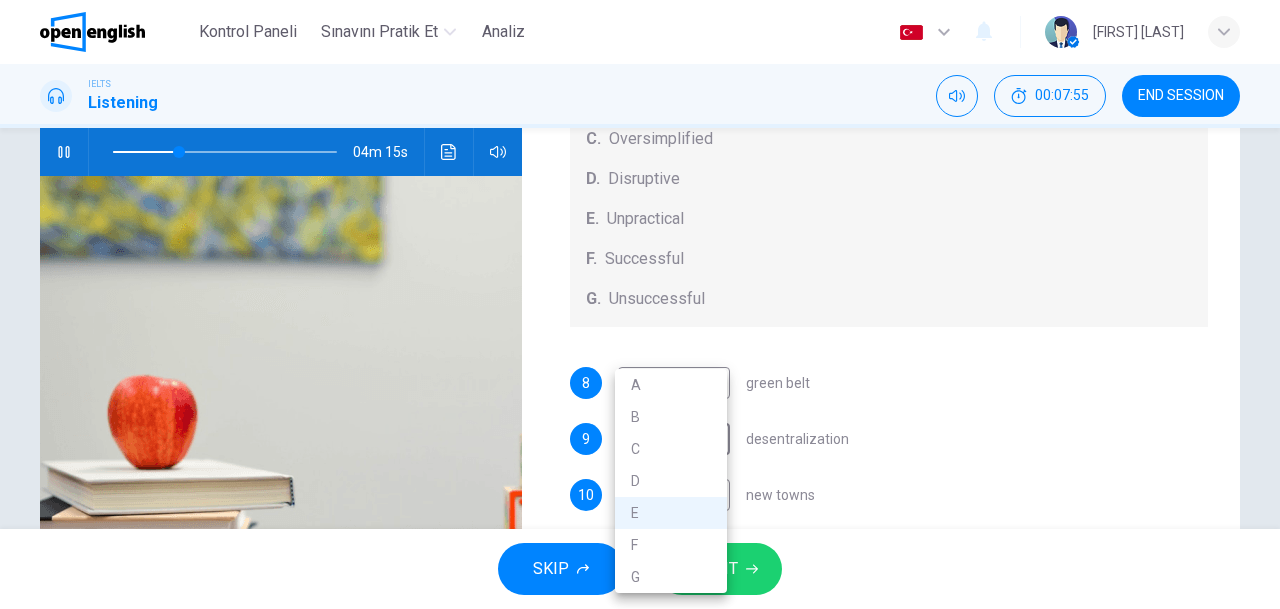 click on "D" at bounding box center (671, 481) 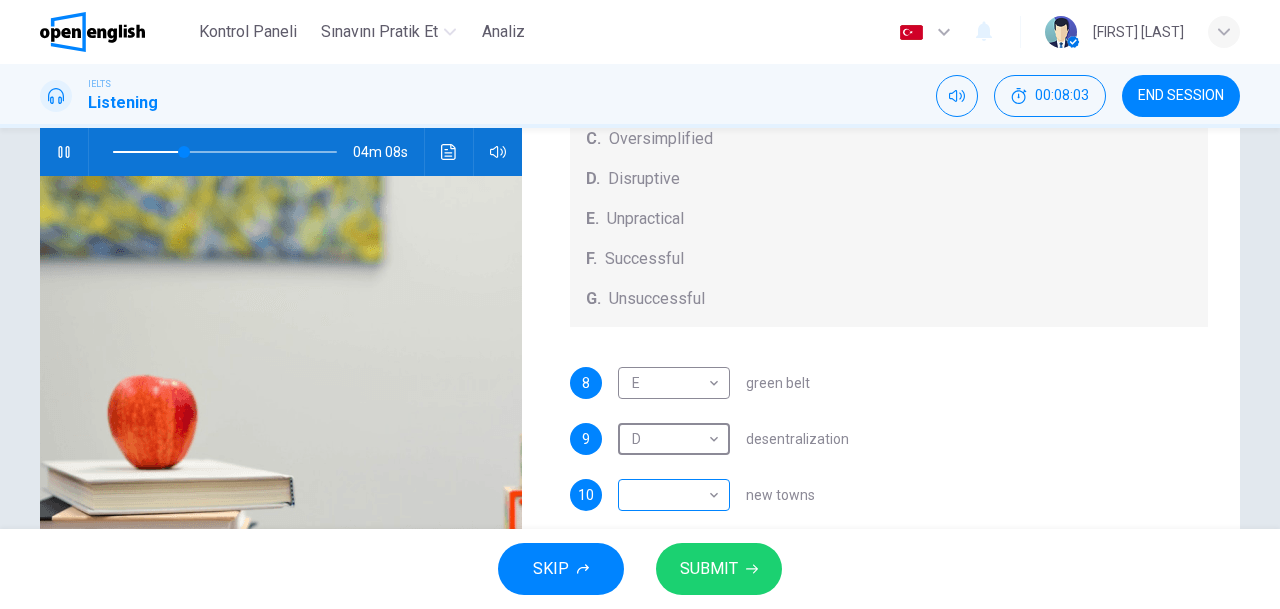 scroll, scrollTop: 300, scrollLeft: 0, axis: vertical 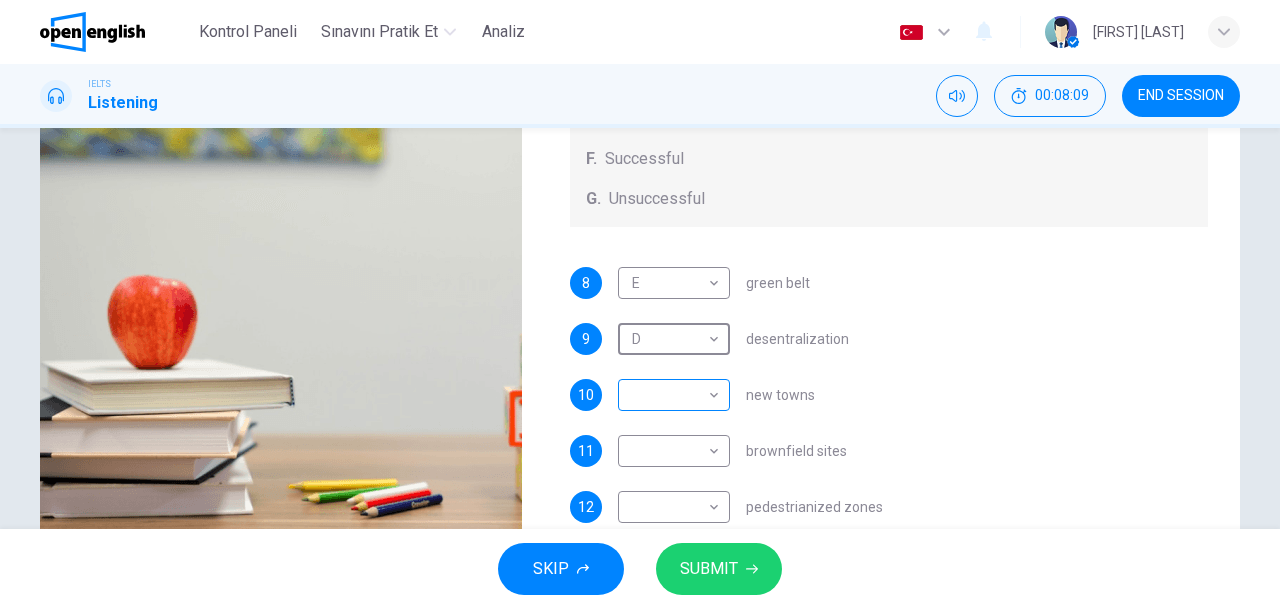 click on "Bu site,  Gizlilik Politikamızda  açıklandığı gibi çerezler kullanmaktadır. Çerez kullanımını kabul ediyorsanız, Lütfen Kabul Et düğmesine tıklayın ve sitemizde gezinmeye devam edin.   Gizlilik Politikası Kabul Et Kontrol Paneli Sınavını Pratik Et Analiz Türkçe ** ​ [FIRST] [LAST] IELTS Listening 00:08:09 END SESSION Questions 8 - 12 How do the speakers describe the green urban planning options? Choose  FIVE  descriptions from the box and select the correct letter next to the questions. Descriptions A. Dangerous B. Too expensive C. Oversimplified  D. Disruptive E. Unpractical F. Successful G. Unsuccessful 8 E * ​ green belt 9 D * ​ desentralization 10 ​ ​ new towns 11 ​ ​ brownfield sites 12 ​ ​ pedestrianized zones Case Study 04m 01s SKIP SUBMIT Open English - Çevrimiçi İngilizce Kontrol Paneli Sınavını Pratik Et Analiz Bildirimler 1 © Copyright  2025" at bounding box center [640, 304] 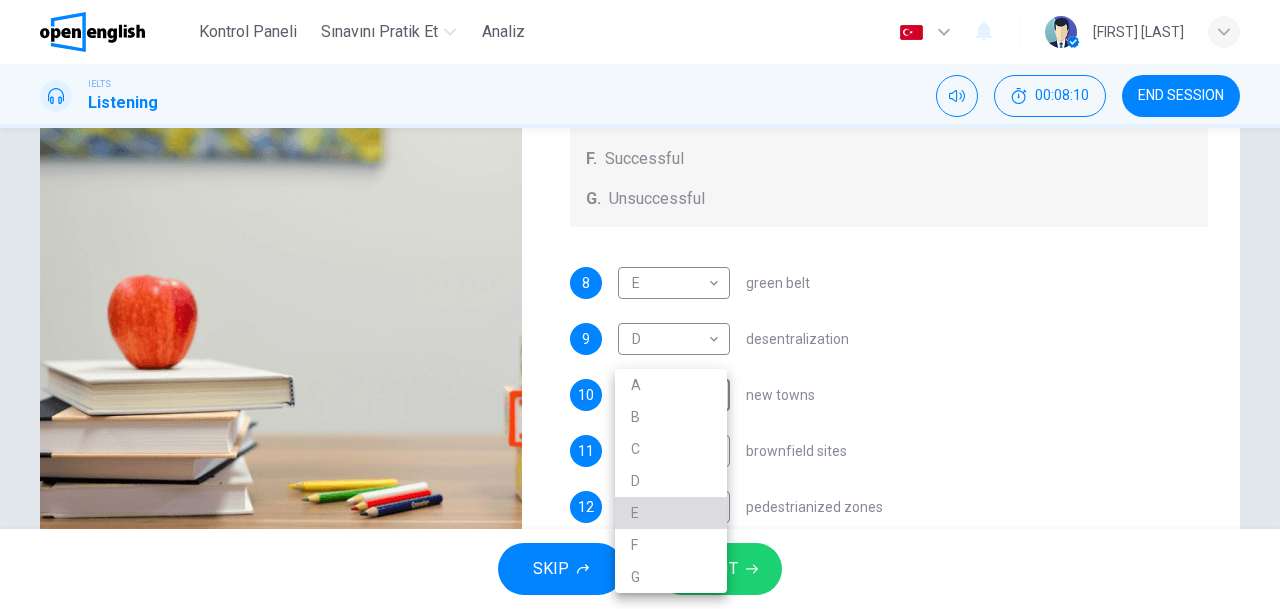 click on "E" at bounding box center [671, 513] 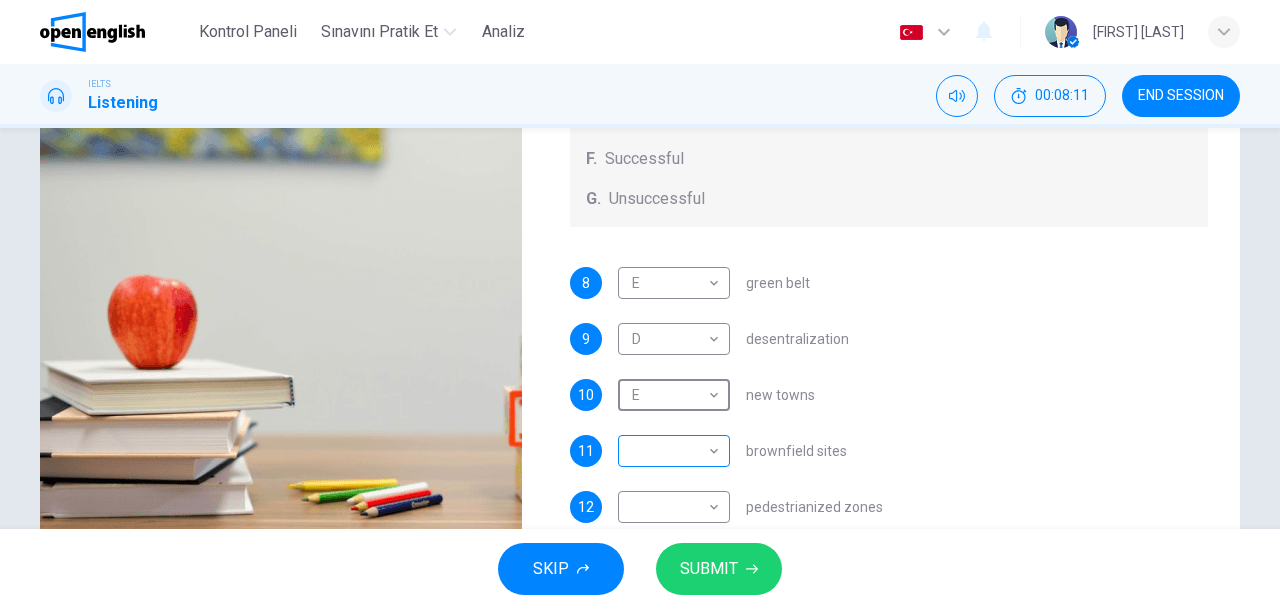 scroll, scrollTop: 208, scrollLeft: 0, axis: vertical 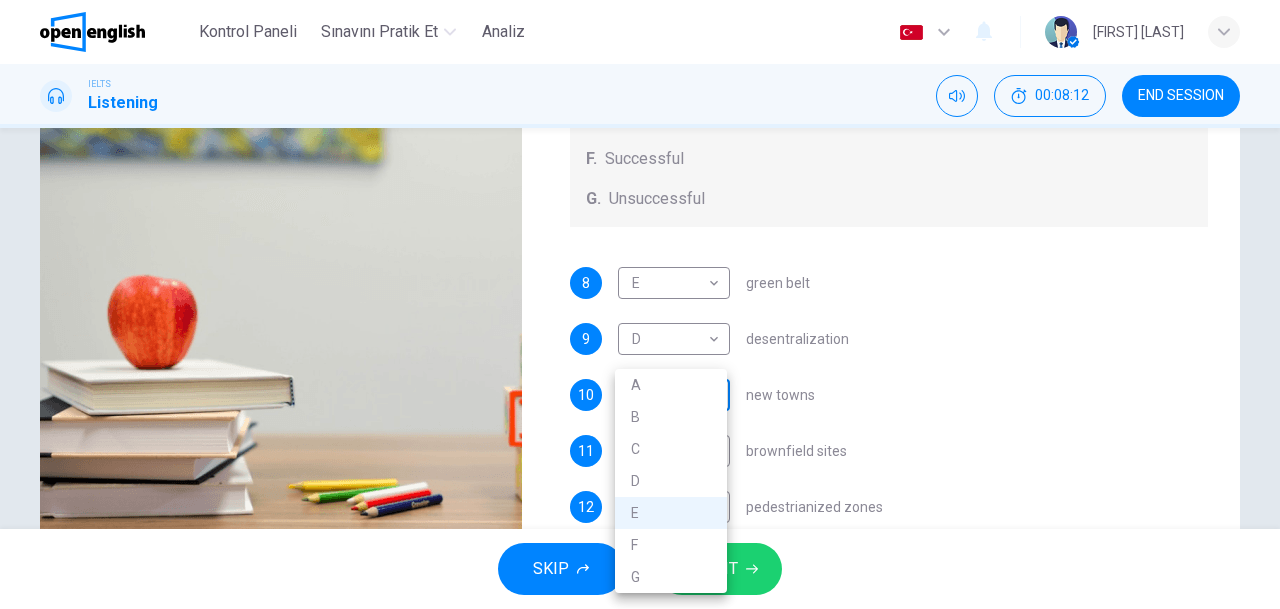 click on "Bu site,  Gizlilik Politikamızda  açıklandığı gibi çerezler kullanmaktadır. Çerez kullanımını kabul ediyorsanız, Lütfen Kabul Et düğmesine tıklayın ve sitemizde gezinmeye devam edin.   Gizlilik Politikası Kabul Et Kontrol Paneli Sınavını Pratik Et Analiz Türkçe ** ​ [FIRST] [LAST] IELTS Listening 00:08:12 END SESSION Questions 8 - 12 How do the speakers describe the green urban planning options? Choose  FIVE  descriptions from the box and select the correct letter next to the questions. Descriptions A. Dangerous B. Too expensive C. Oversimplified  D. Disruptive E. Unpractical F. Successful G. Unsuccessful 8 E * ​ green belt 9 D * ​ desentralization 10 E * ​ new towns 11 ​ ​ brownfield sites 12 ​ ​ pedestrianized zones Case Study 03m 58s SKIP SUBMIT Open English - Çevrimiçi İngilizce Kontrol Paneli Sınavını Pratik Et Analiz Bildirimler 1 © Copyright  2025 A B C D E F G" at bounding box center [640, 304] 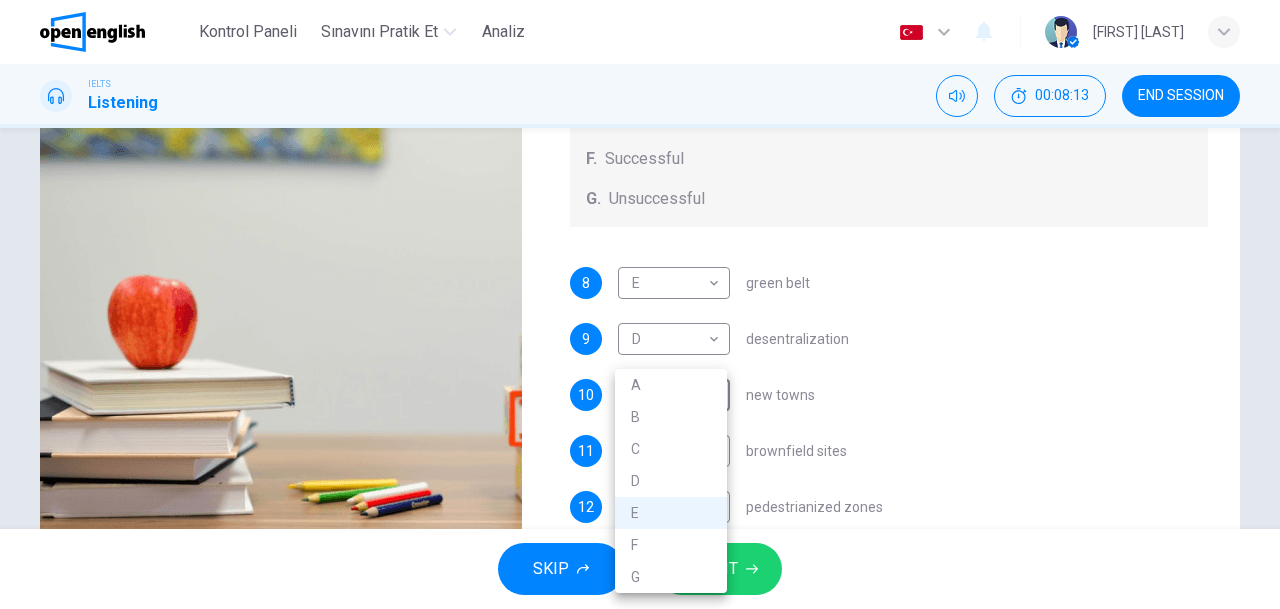click on "F" at bounding box center [671, 545] 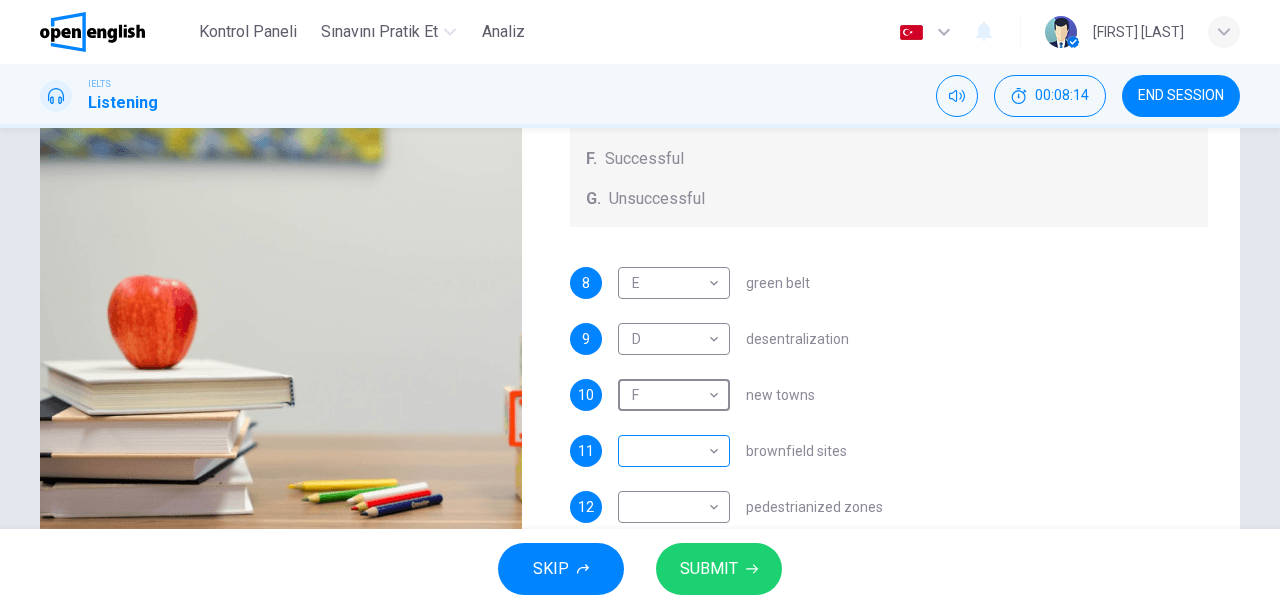 click on "Bu site,  Gizlilik Politikamızda  açıklandığı gibi çerezler kullanmaktadır. Çerez kullanımını kabul ediyorsanız, Lütfen Kabul Et düğmesine tıklayın ve sitemizde gezinmeye devam edin.   Gizlilik Politikası Kabul Et Kontrol Paneli Sınavını Pratik Et Analiz Türkçe ** ​ [FIRST] [LAST] IELTS Listening 00:08:14 END SESSION Questions 8 - 12 How do the speakers describe the green urban planning options? Choose  FIVE  descriptions from the box and select the correct letter next to the questions. Descriptions A. Dangerous B. Too expensive C. Oversimplified  D. Disruptive E. Unpractical F. Successful G. Unsuccessful 8 E * ​ green belt 9 D * ​ desentralization 10 F * ​ new towns 11 ​ ​ brownfield sites 12 ​ ​ pedestrianized zones Case Study 03m 56s SKIP SUBMIT Open English - Çevrimiçi İngilizce Kontrol Paneli Sınavını Pratik Et Analiz Bildirimler 1 © Copyright  2025" at bounding box center (640, 304) 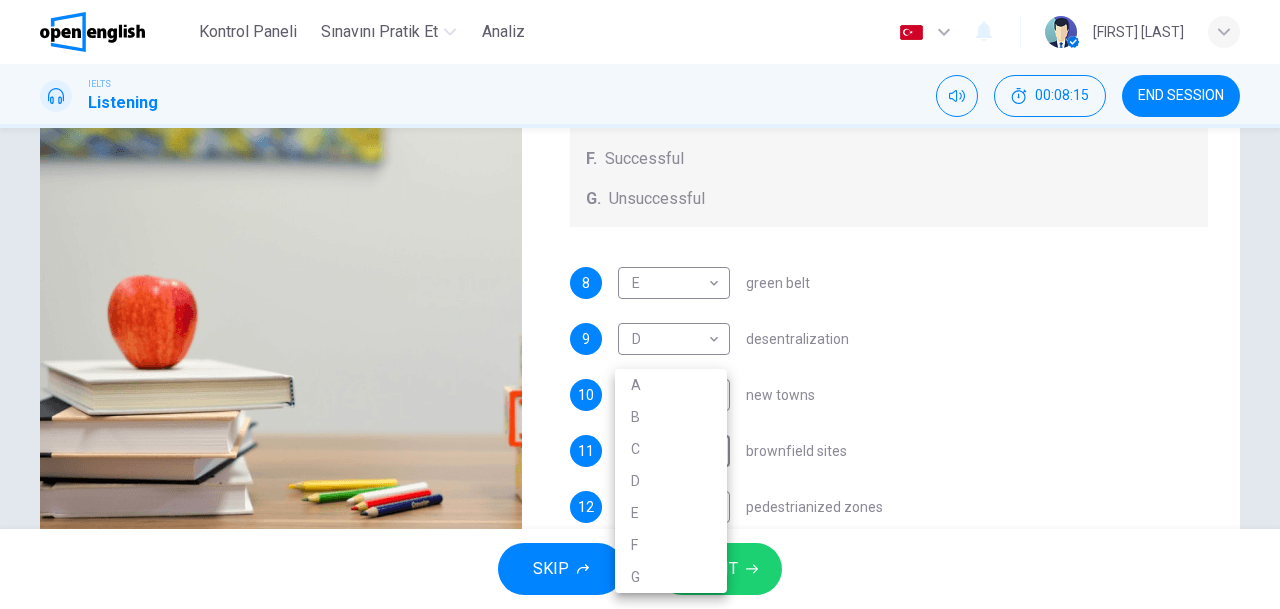 click at bounding box center [640, 304] 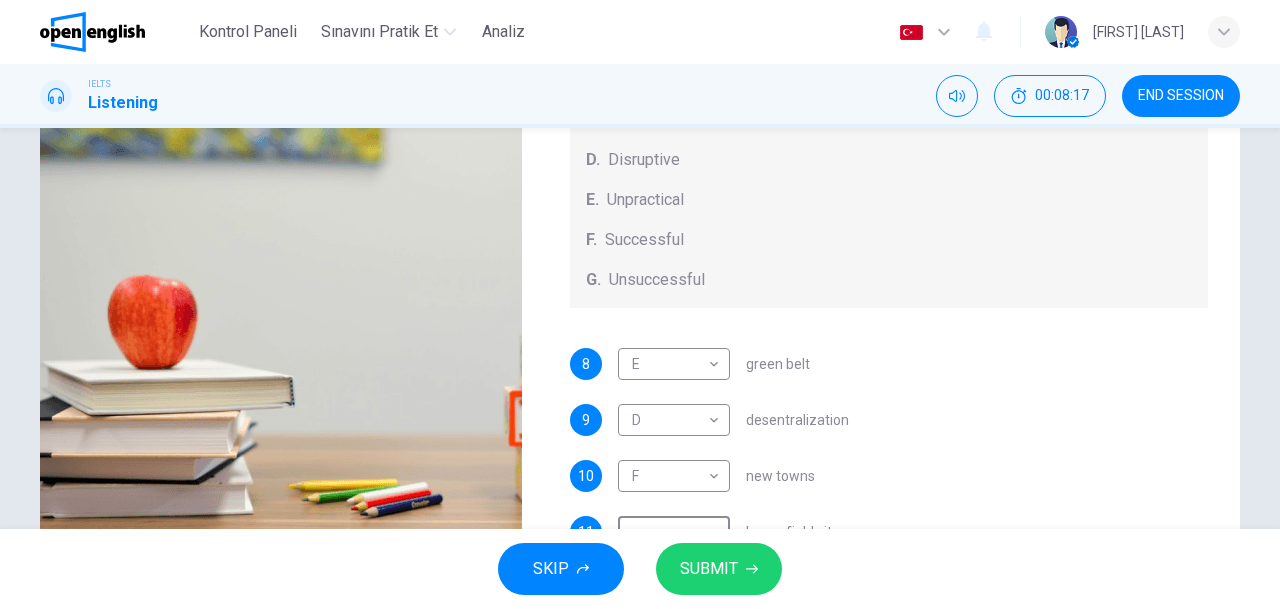 scroll, scrollTop: 208, scrollLeft: 0, axis: vertical 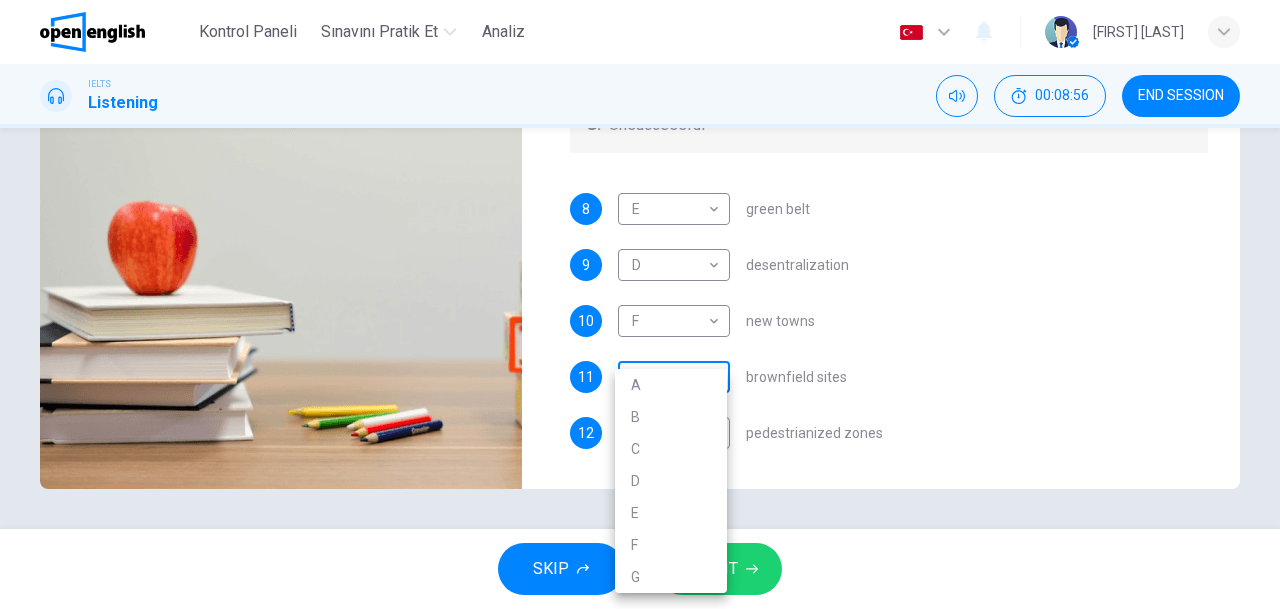 click on "Bu site,  Gizlilik Politikamızda  açıklandığı gibi çerezler kullanmaktadır. Çerez kullanımını kabul ediyorsanız, Lütfen Kabul Et düğmesine tıklayın ve sitemizde gezinmeye devam edin.   Gizlilik Politikası Kabul Et Kontrol Paneli Sınavını Pratik Et Analiz Türkçe ** ​ [FIRST] [LAST] IELTS Listening 00:08:56 END SESSION Questions 8 - 12 How do the speakers describe the green urban planning options? Choose  FIVE  descriptions from the box and select the correct letter next to the questions. Descriptions A. Dangerous B. Too expensive C. Oversimplified  D. Disruptive E. Unpractical F. Successful G. Unsuccessful 8 E * ​ green belt 9 D * ​ desentralization 10 F * ​ new towns 11 ​ ​ brownfield sites 12 ​ ​ pedestrianized zones Case Study 03m 14s SKIP SUBMIT Open English - Çevrimiçi İngilizce Kontrol Paneli Sınavını Pratik Et Analiz Bildirimler 1 © Copyright  2025 A B C D E F G" at bounding box center [640, 304] 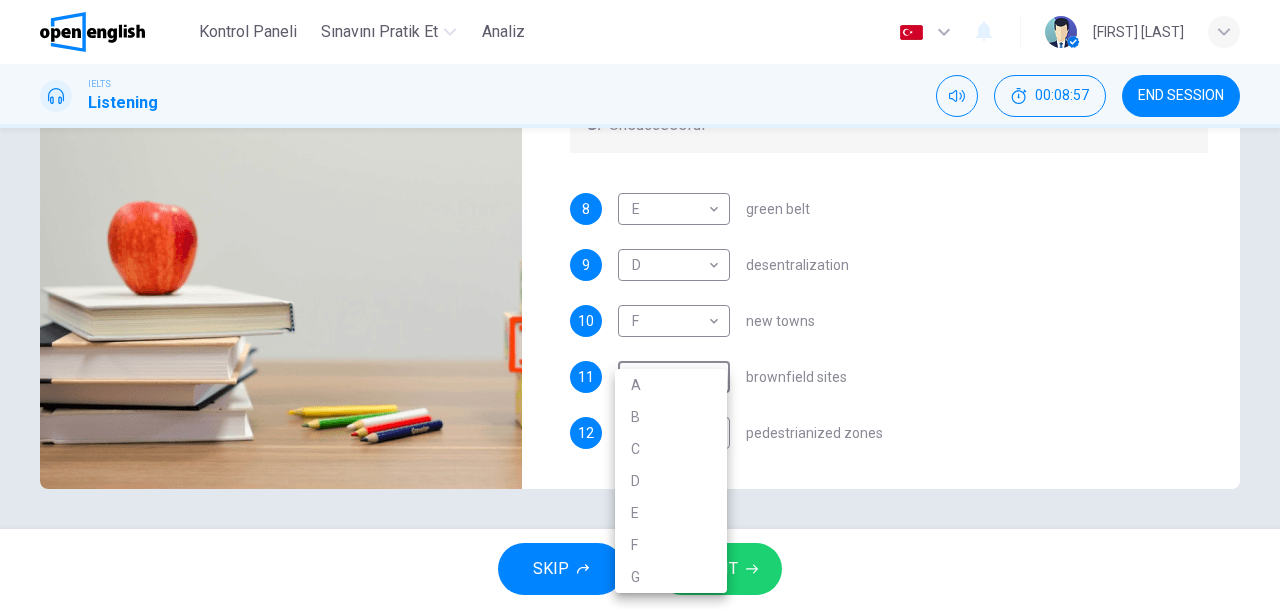 click on "D" at bounding box center [671, 481] 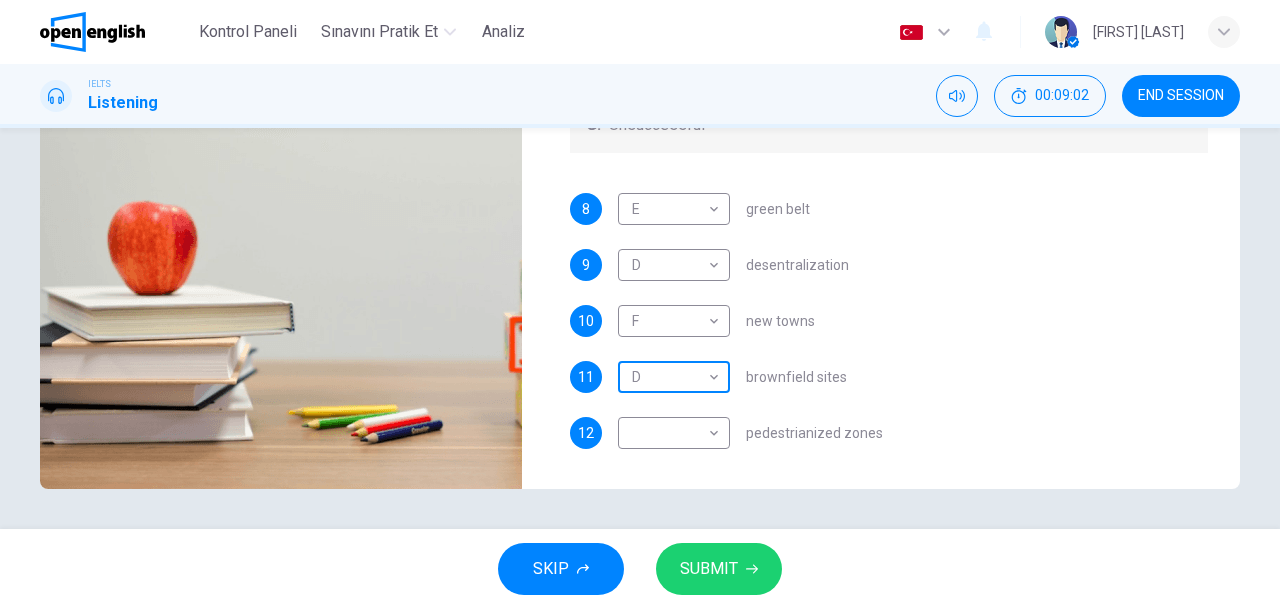click on "Bu site,  Gizlilik Politikamızda  açıklandığı gibi çerezler kullanmaktadır. Çerez kullanımını kabul ediyorsanız, Lütfen Kabul Et düğmesine tıklayın ve sitemizde gezinmeye devam edin.   Gizlilik Politikası Kabul Et Kontrol Paneli Sınavını Pratik Et Analiz Türkçe ** ​ [FIRST] [LAST] IELTS Listening 00:09:02 END SESSION Questions 8 - 12 How do the speakers describe the green urban planning options? Choose  FIVE  descriptions from the box and select the correct letter next to the questions. Descriptions A. Dangerous B. Too expensive C. Oversimplified  D. Disruptive E. Unpractical F. Successful G. Unsuccessful 8 E * ​ green belt 9 D * ​ desentralization 10 F * ​ new towns 11 D * ​ brownfield sites 12 ​ ​ pedestrianized zones Case Study 03m 09s SKIP SUBMIT Open English - Çevrimiçi İngilizce Kontrol Paneli Sınavını Pratik Et Analiz Bildirimler 1 © Copyright  2025" at bounding box center (640, 304) 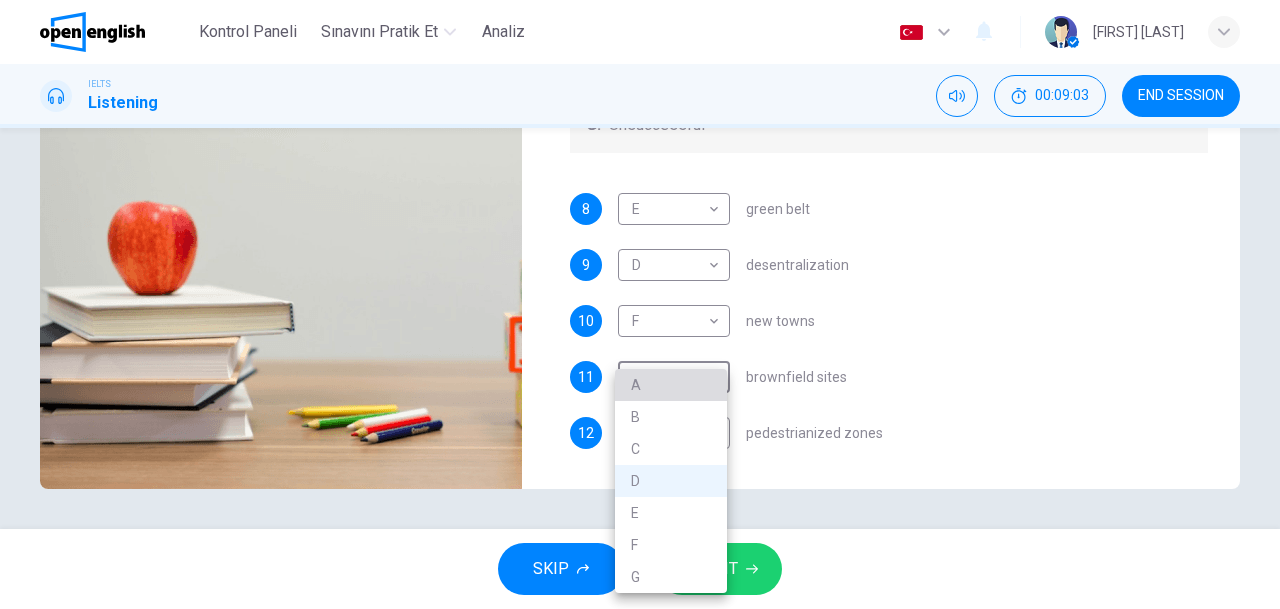 click on "A" at bounding box center [671, 385] 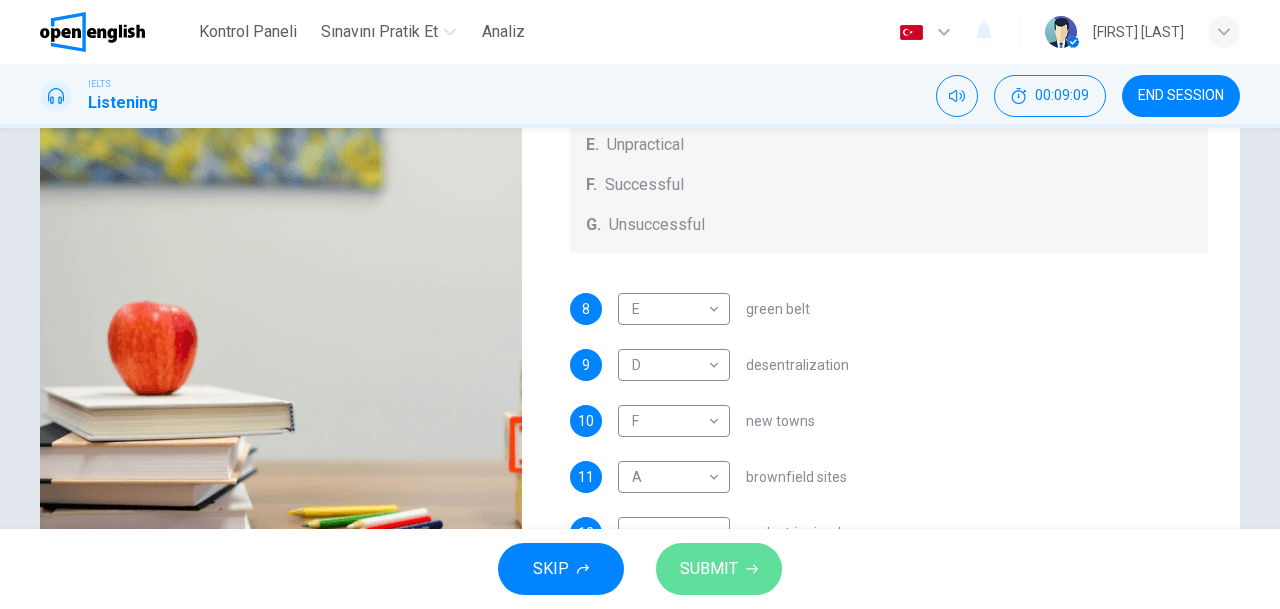 click on "SUBMIT" at bounding box center (709, 569) 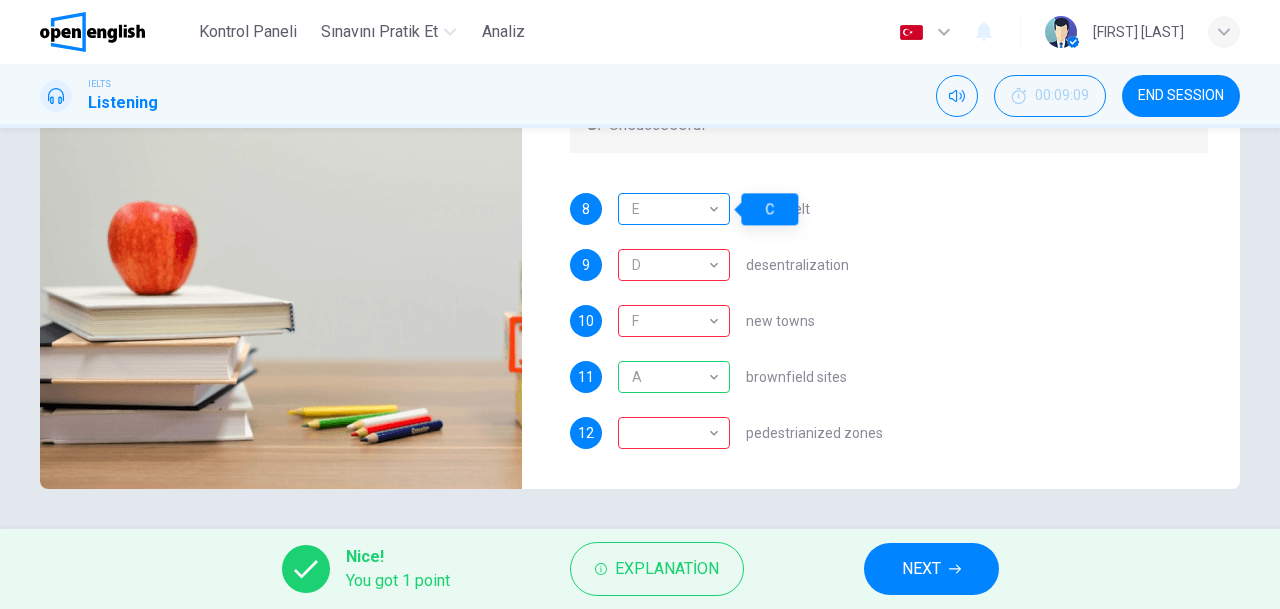 click on "E" at bounding box center [670, 209] 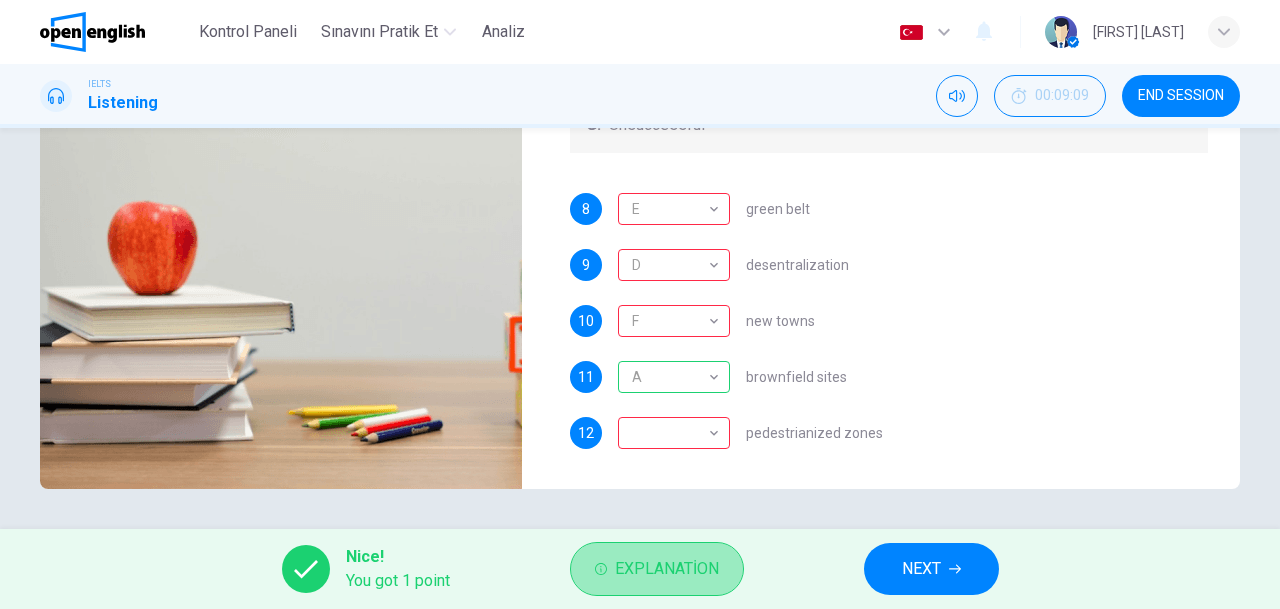 click on "Explanation" at bounding box center (667, 569) 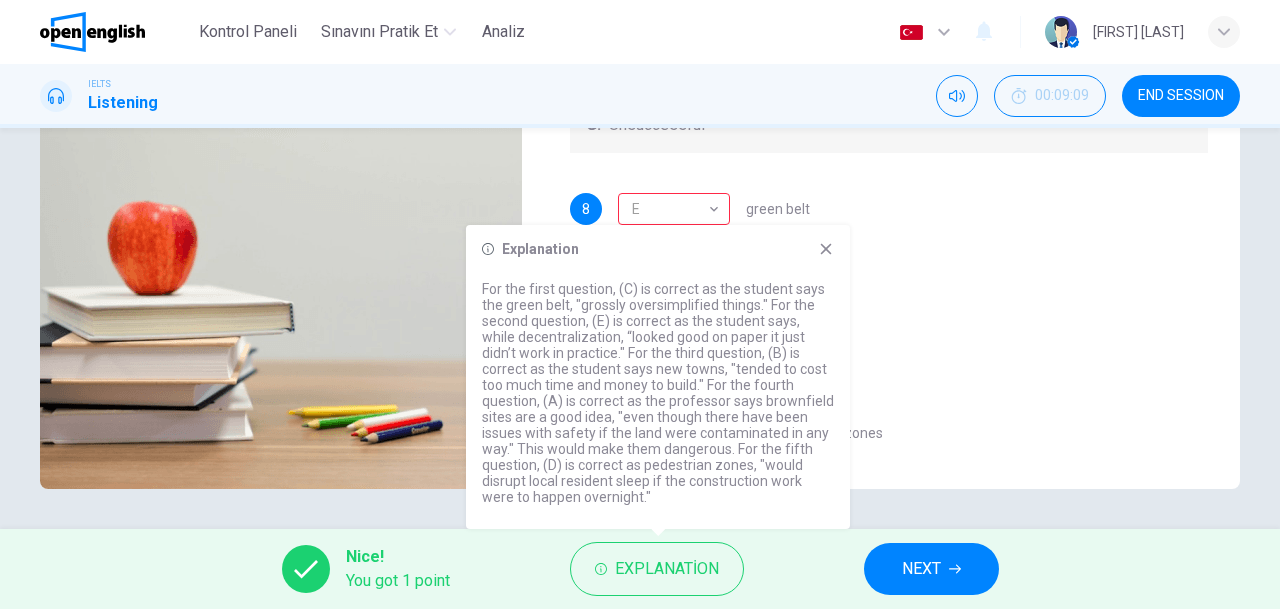 click on "Explanation For the first question, (C) is correct as the student says the green belt, "grossly oversimplified  things."
For the second question, (E) is correct as the student says, while decentralization, “looked good on paper it just didn’t work in practice."
For the third question, (B) is correct as the student says new towns, "tended to cost too much time and money to build."
For the fourth question, (A) is correct as the professor says brownfield sites are a good idea, "even though there have been issues with safety if the land were contaminated in any way." This would make them dangerous.
For the fifth question, (D) is correct as pedestrian zones, "would disrupt local resident sleep if the construction work were to happen overnight."" at bounding box center [658, 377] 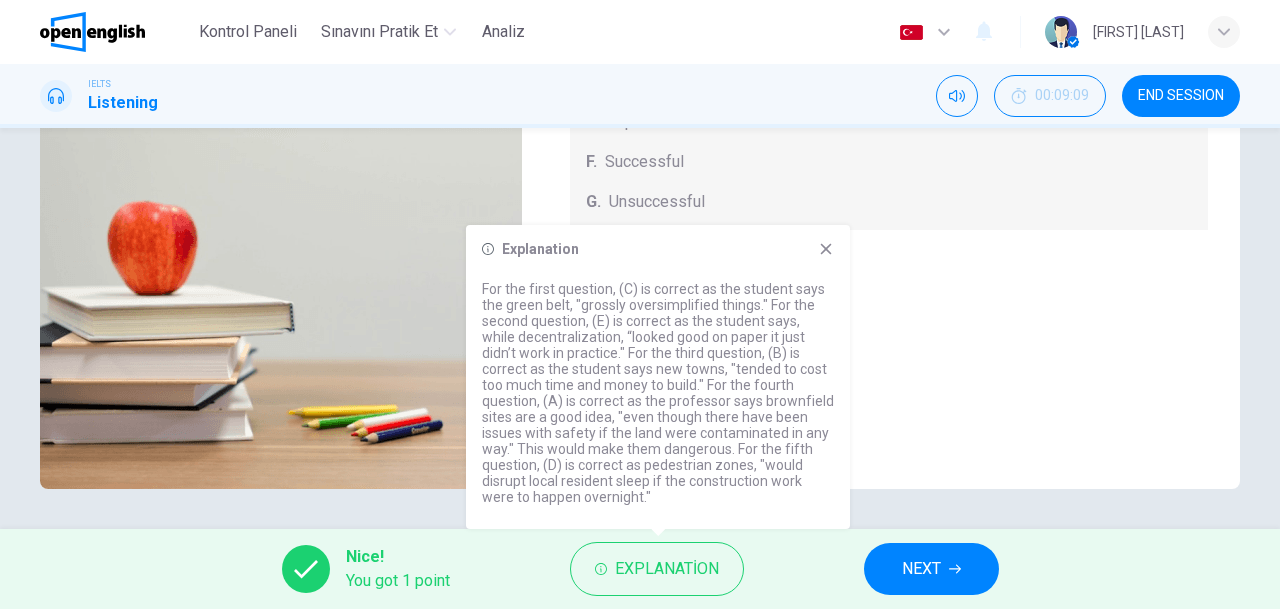 click on "Explanation For the first question, (C) is correct as the student says the green belt, "grossly oversimplified  things."
For the second question, (E) is correct as the student says, while decentralization, “looked good on paper it just didn’t work in practice."
For the third question, (B) is correct as the student says new towns, "tended to cost too much time and money to build."
For the fourth question, (A) is correct as the professor says brownfield sites are a good idea, "even though there have been issues with safety if the land were contaminated in any way." This would make them dangerous.
For the fifth question, (D) is correct as pedestrian zones, "would disrupt local resident sleep if the construction work were to happen overnight."" at bounding box center [658, 377] 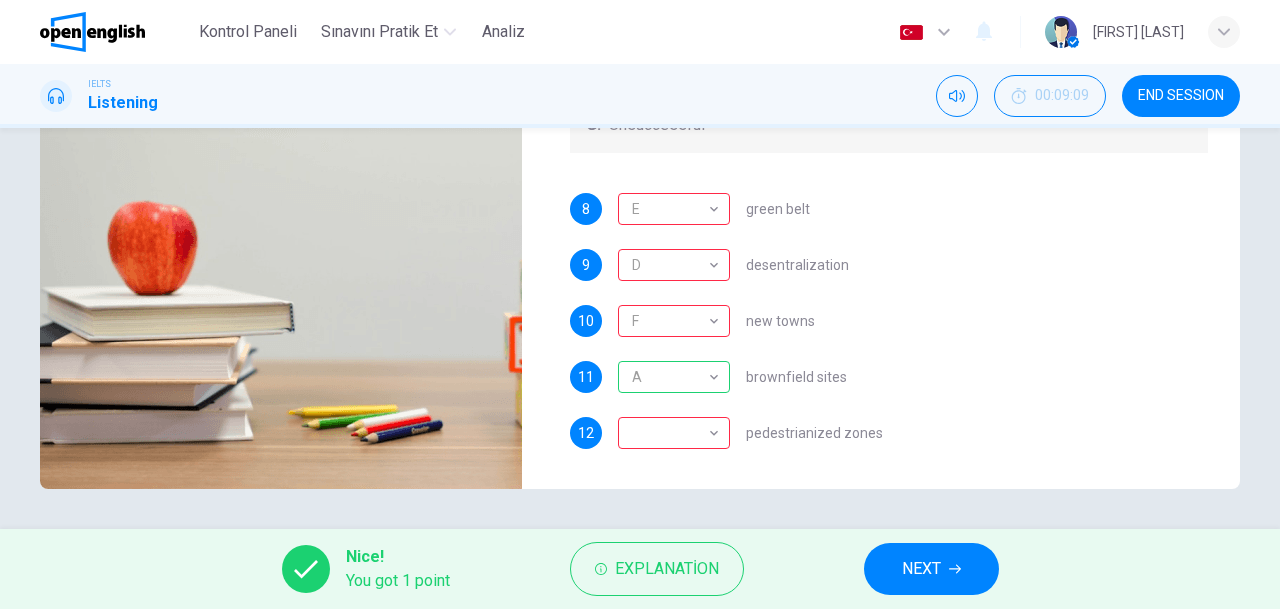 click on "NEXT" at bounding box center (931, 569) 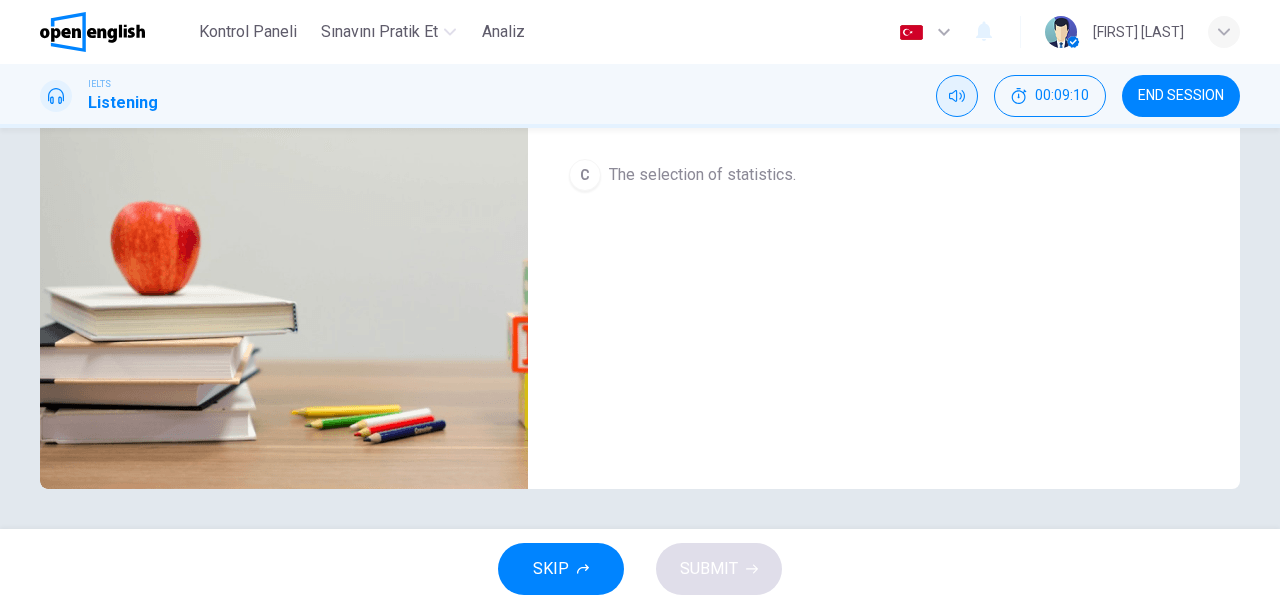 click at bounding box center [957, 96] 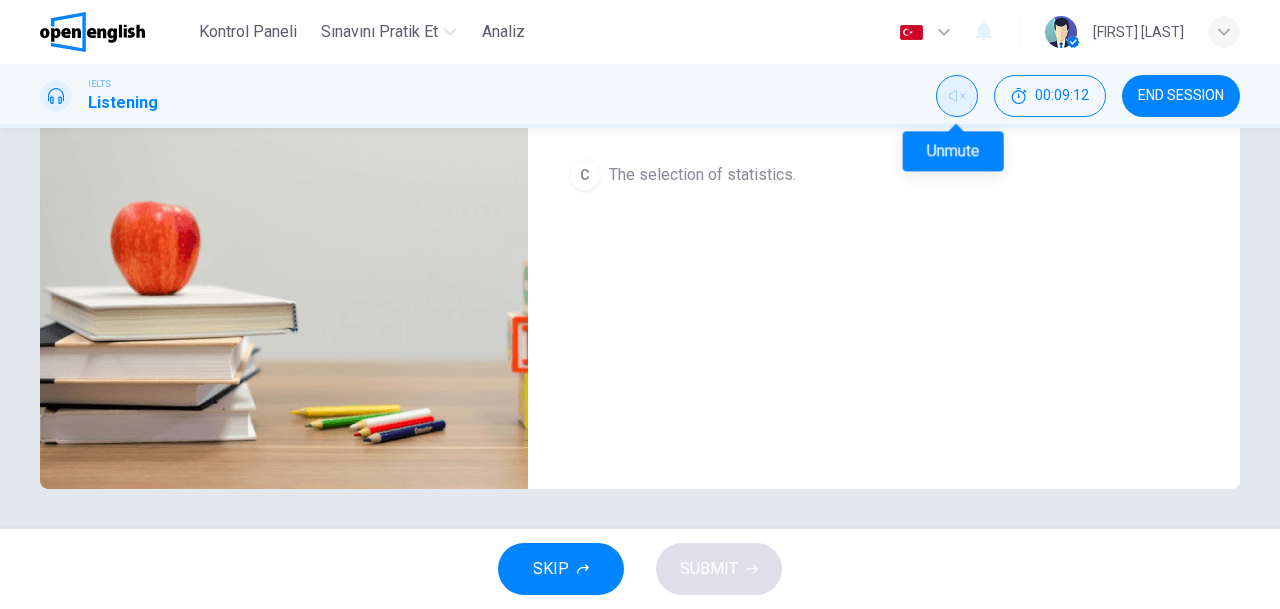 click at bounding box center [957, 96] 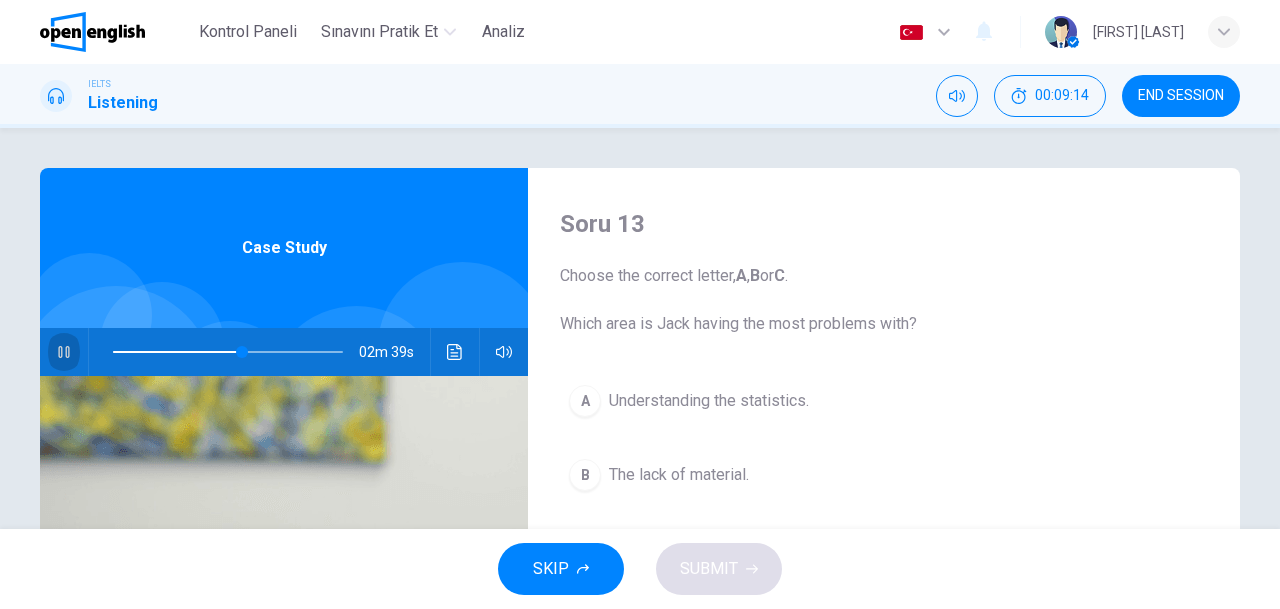 click at bounding box center (64, 352) 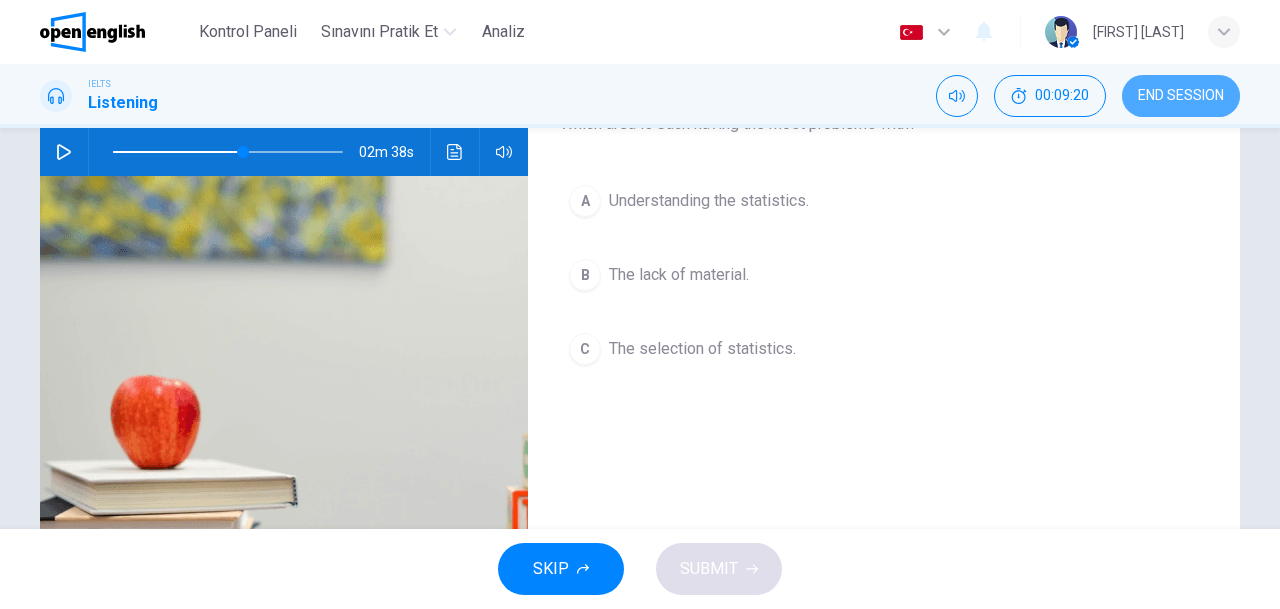 click on "END SESSION" at bounding box center (1181, 96) 